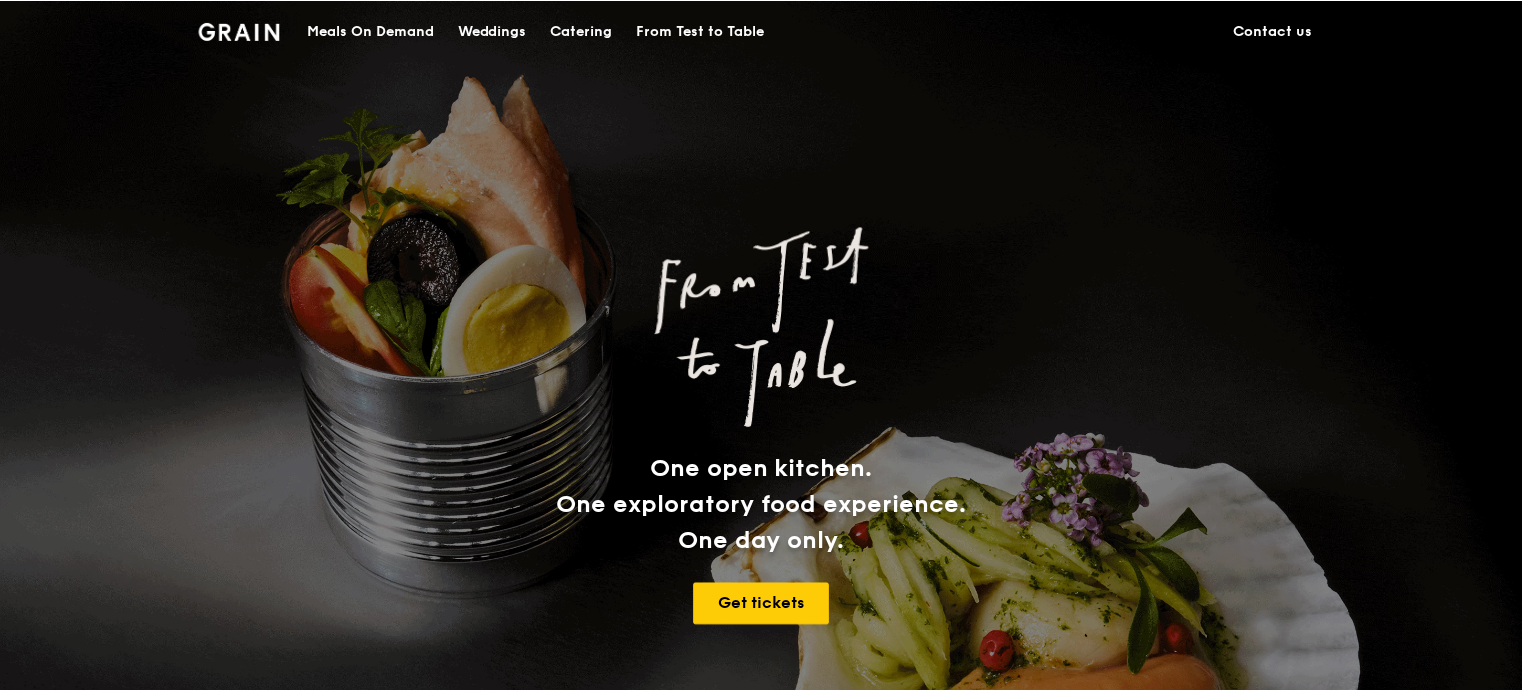 scroll, scrollTop: 0, scrollLeft: 0, axis: both 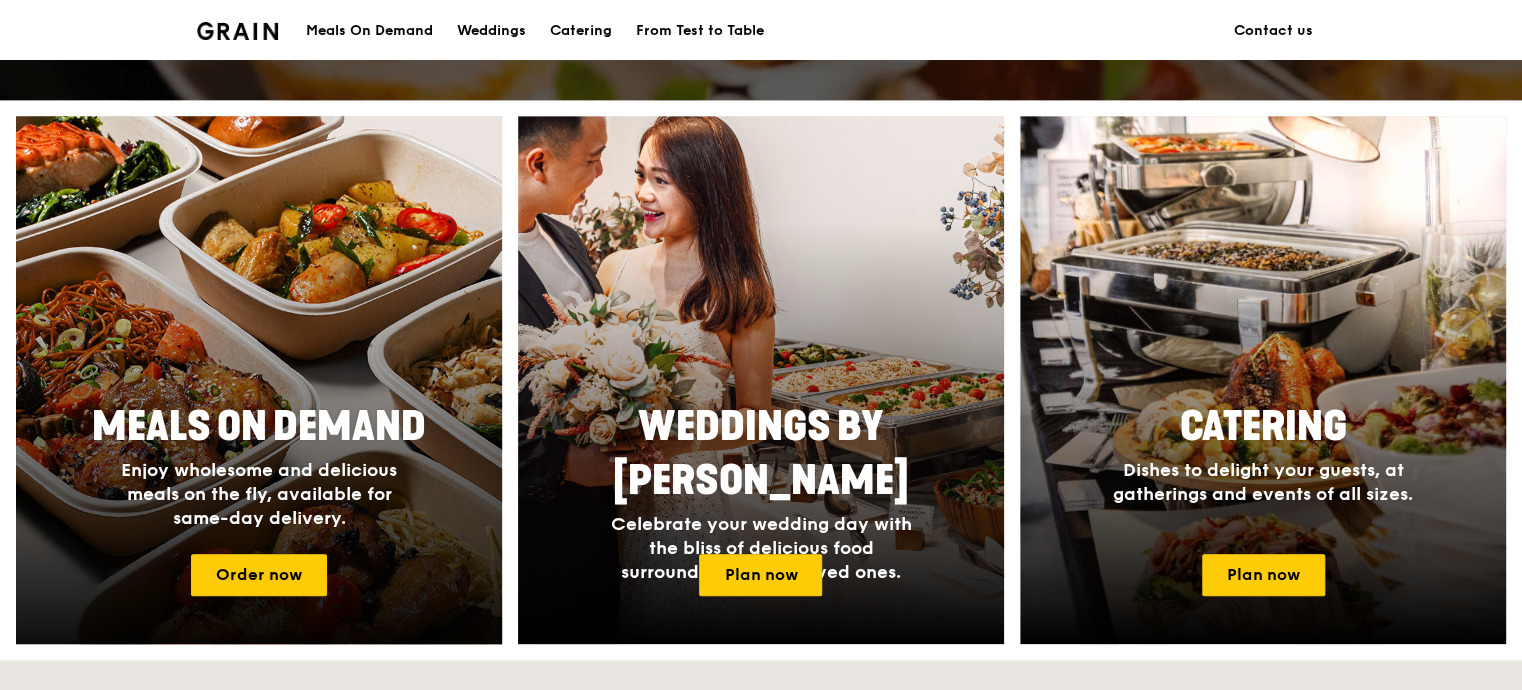 click at bounding box center [259, 380] 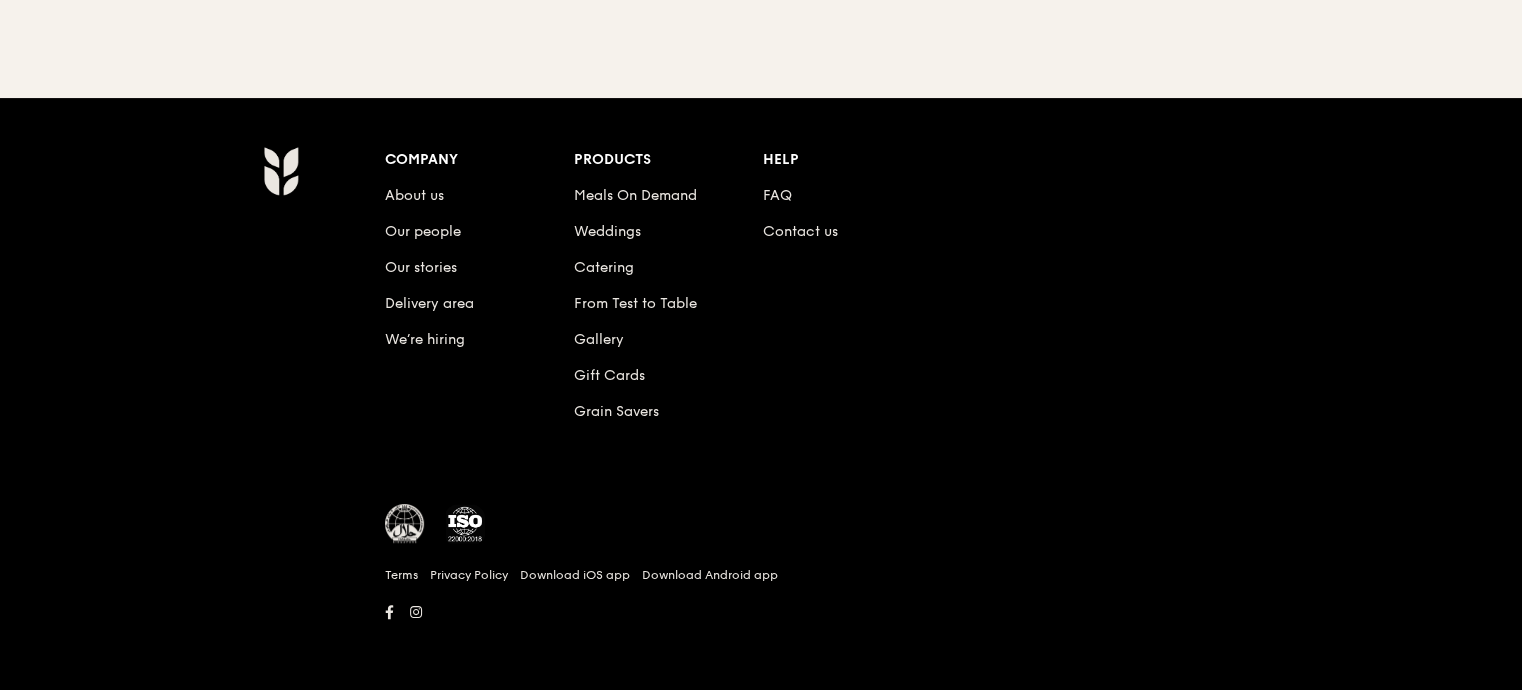 scroll, scrollTop: 0, scrollLeft: 0, axis: both 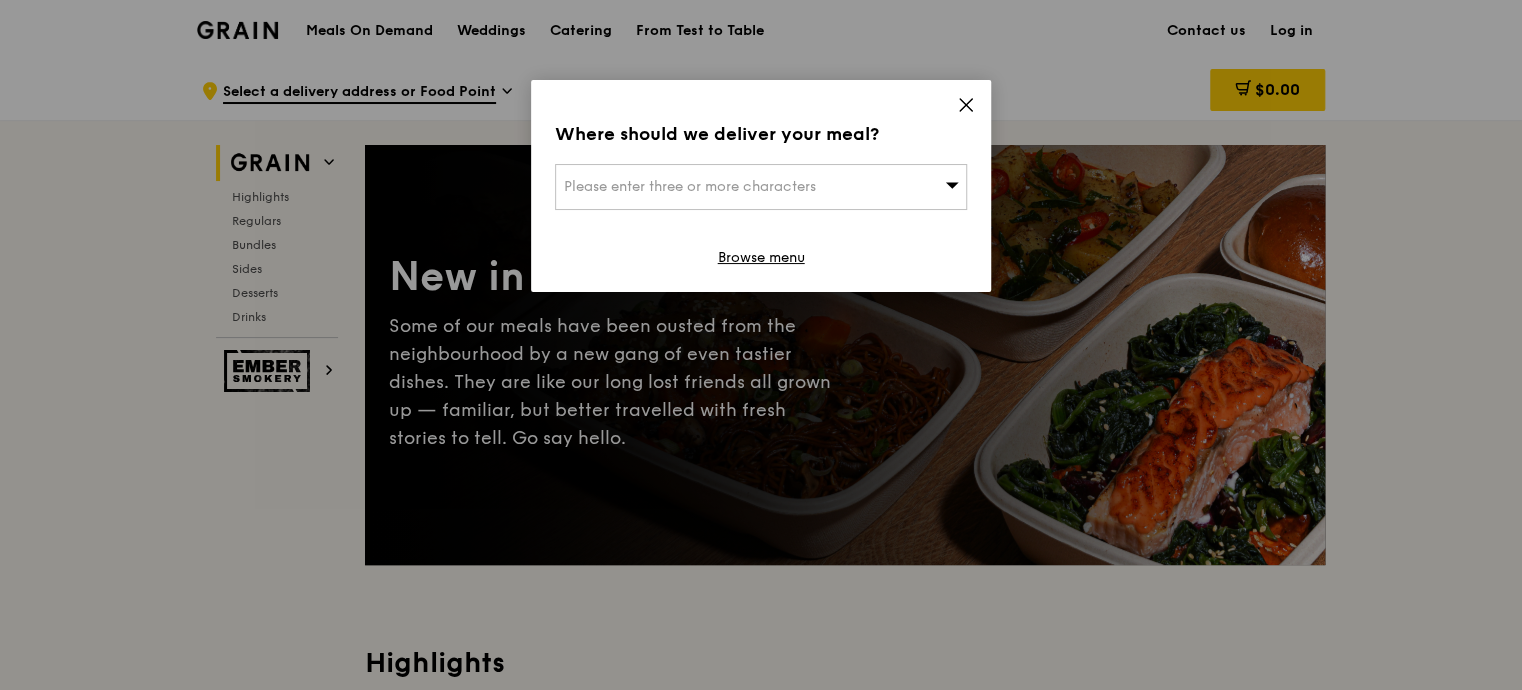click on "Please enter three or more characters" at bounding box center [761, 187] 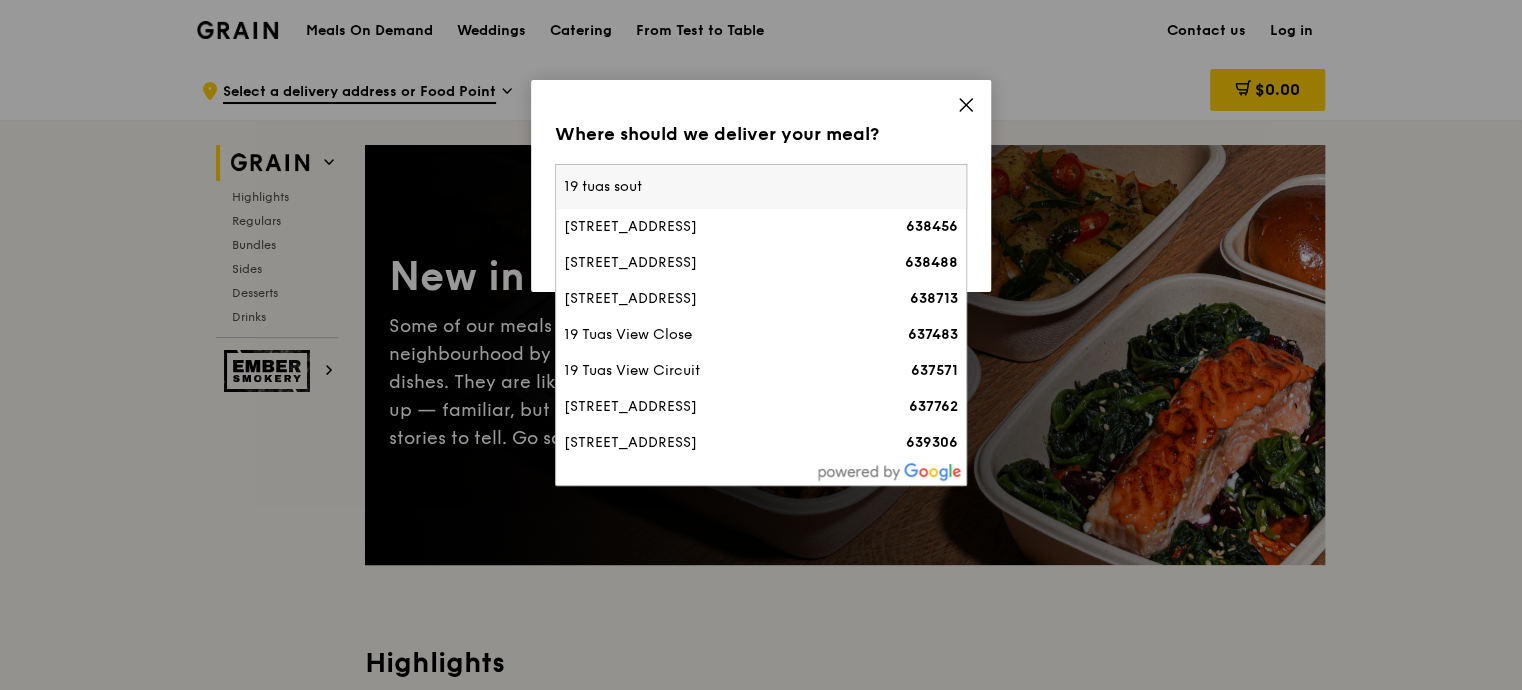 type on "19 tuas south" 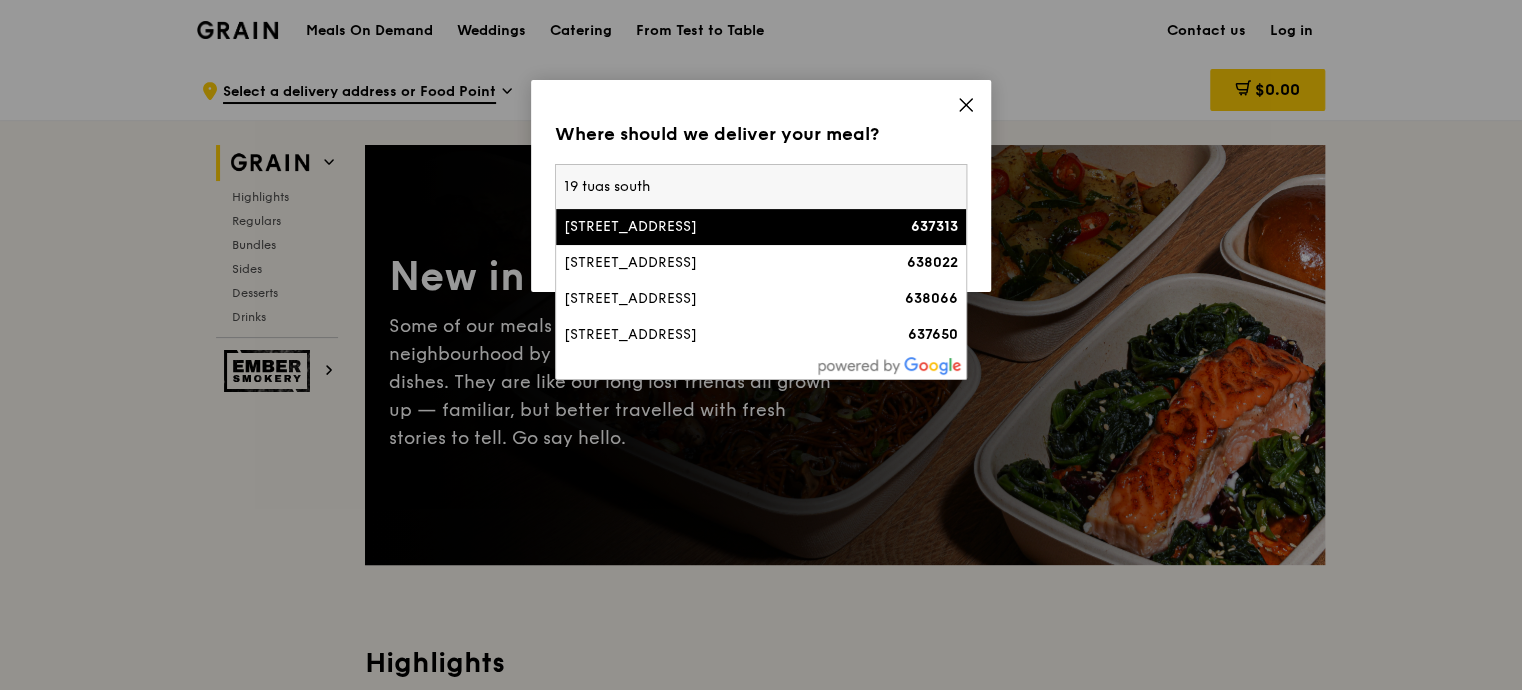 click on "[STREET_ADDRESS]" at bounding box center (712, 227) 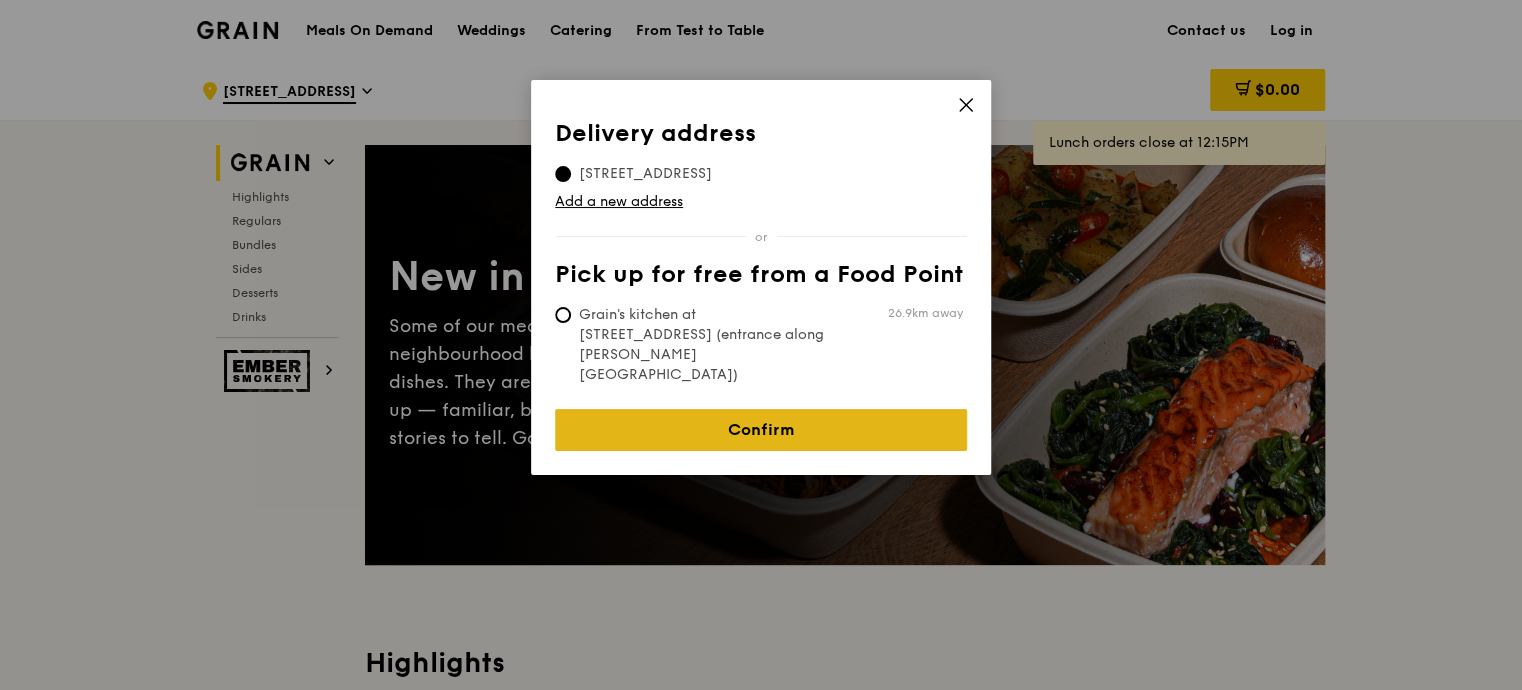 click on "Confirm" at bounding box center (761, 430) 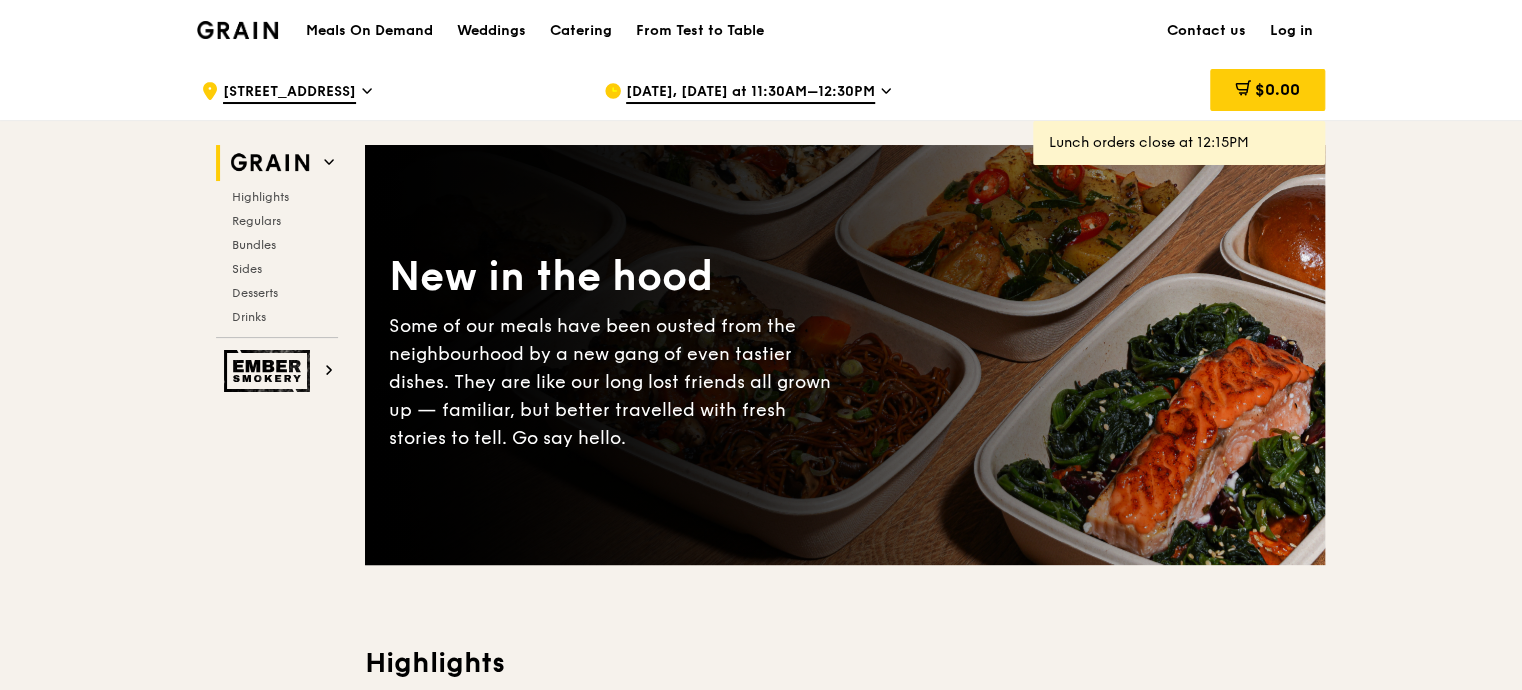 click on "[DATE], [DATE] at 11:30AM–12:30PM" at bounding box center (750, 93) 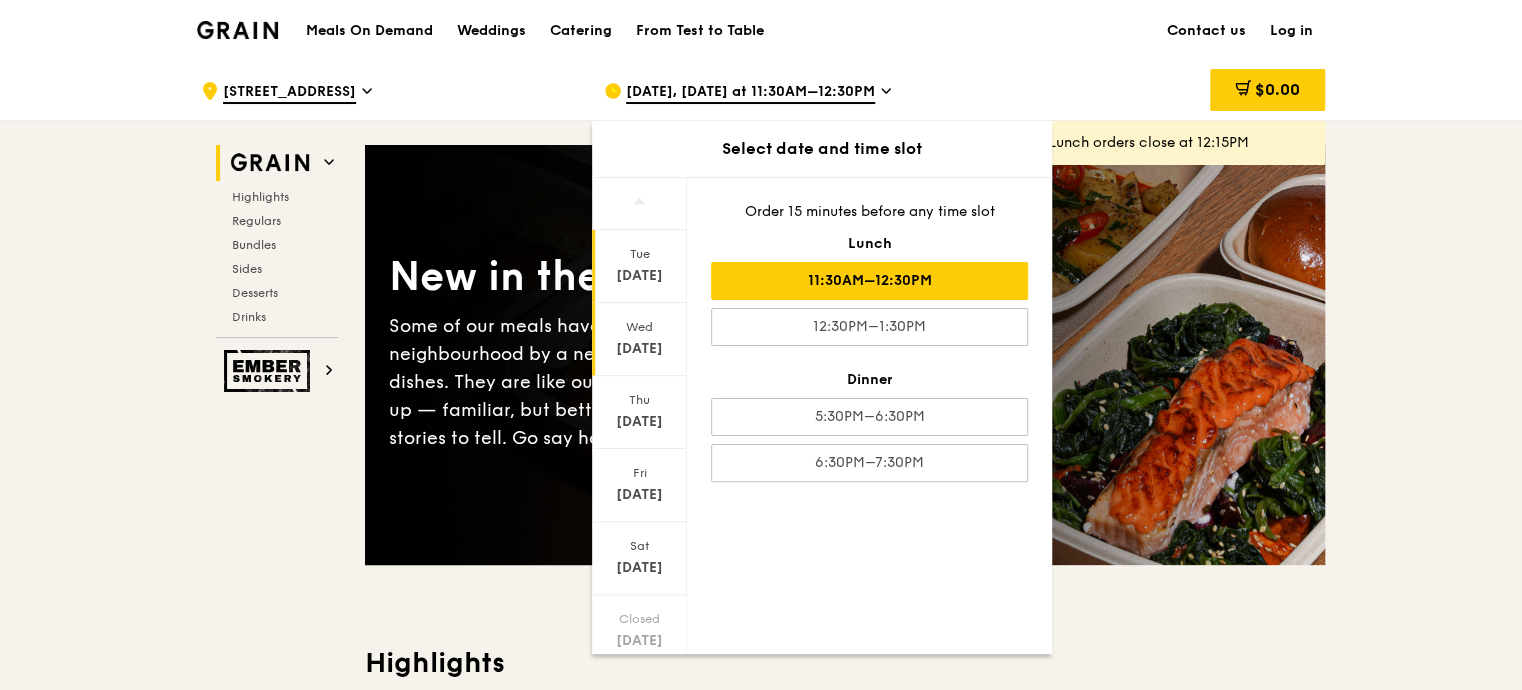 click on "[DATE]" at bounding box center (639, 349) 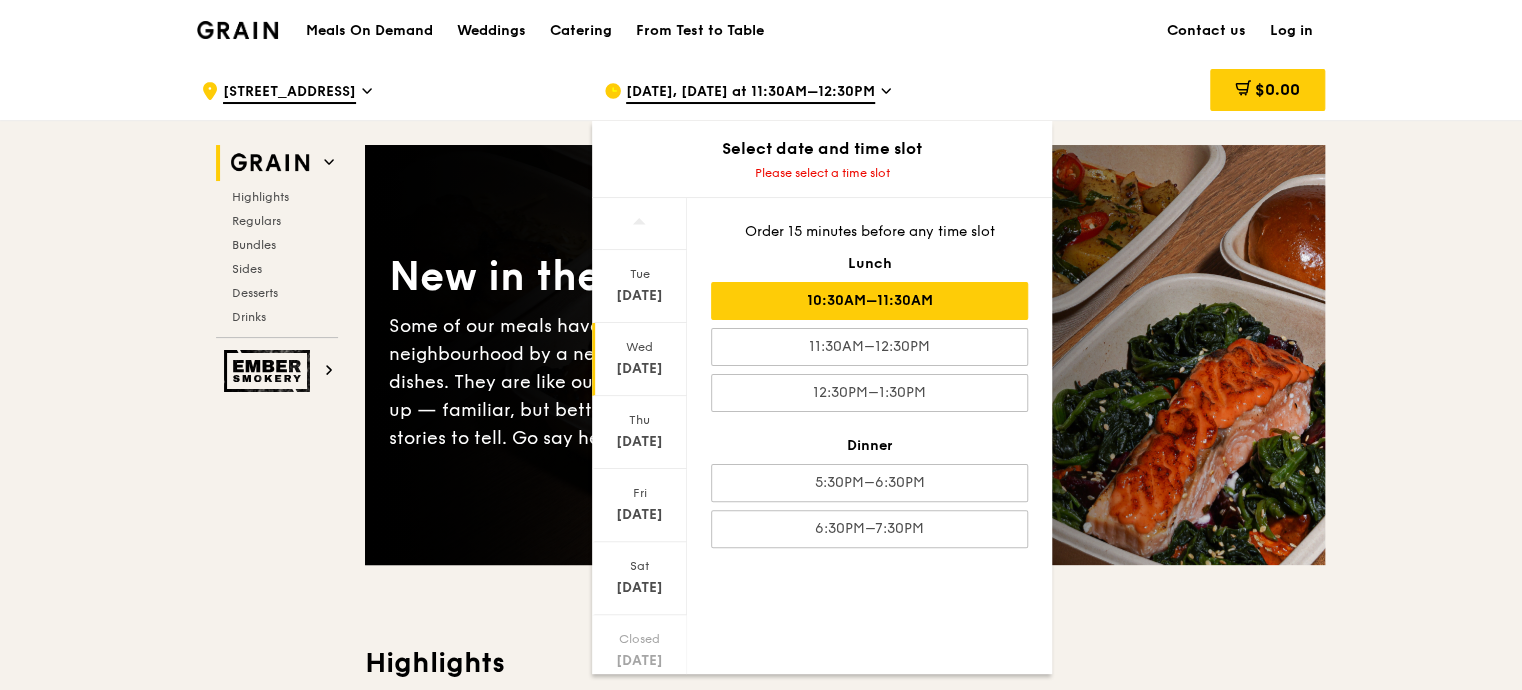 click on "10:30AM–11:30AM" at bounding box center (869, 301) 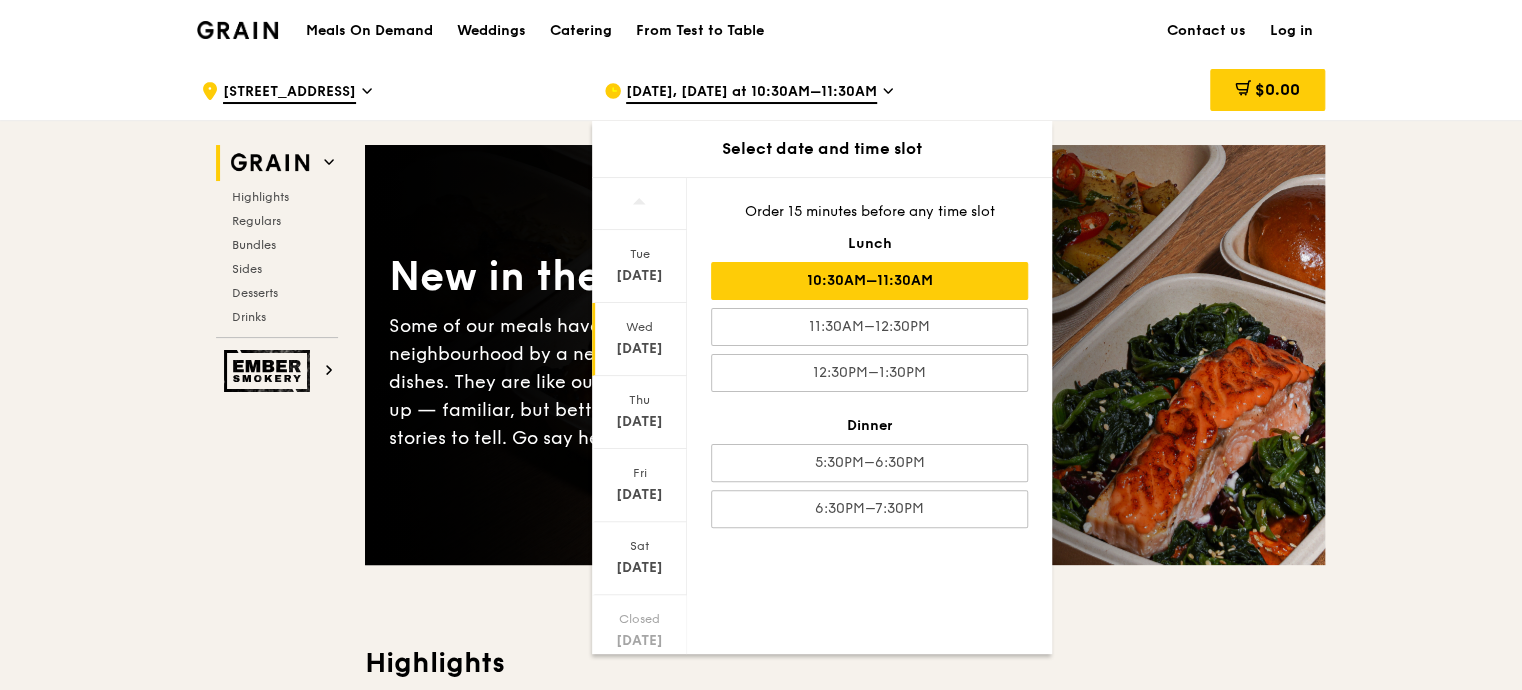 click on ".cls-1 {
fill: none;
stroke: #fff;
stroke-linecap: round;
stroke-linejoin: round;
stroke-width: 1.5px;
}
.cls-2 {
fill: #fecc07;
}
.cls-2, .cls-3 {
stroke-width: 0px;
}
.cls-3 {
fill: #fff;
fill-rule: evenodd;
}
[STREET_ADDRESS][DATE], [DATE] at 10:30AM–11:30AM
Select date and time slot
[DATE]
[DATE]
[DATE]
[DATE]
[DATE]
Closed
[DATE]
[DATE]
Order 15 minutes before any time slot Lunch
10:30AM–11:30AM
11:30AM–12:30PM
12:30PM–1:30PM
Dinner
5:30PM–6:30PM
6:30PM–7:30PM
$0.00" at bounding box center [761, 90] 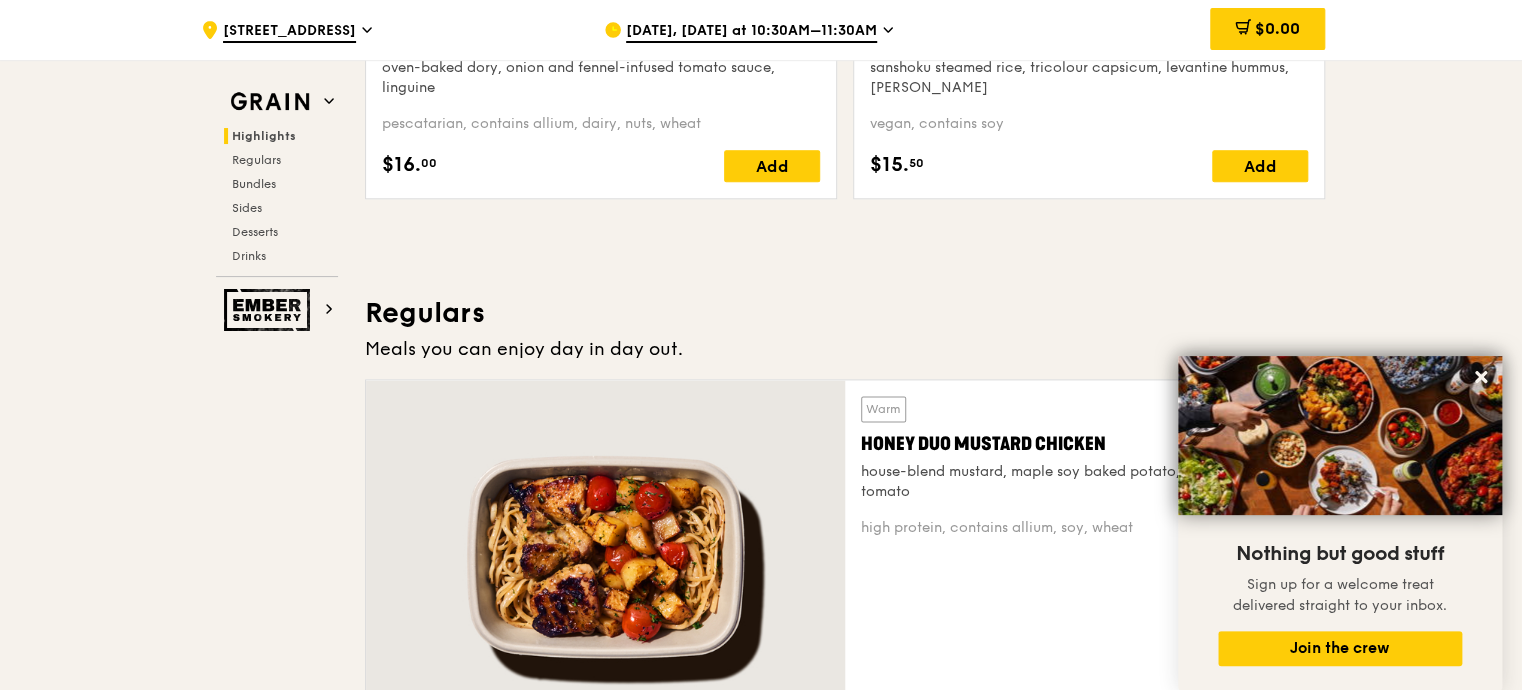 scroll, scrollTop: 1200, scrollLeft: 0, axis: vertical 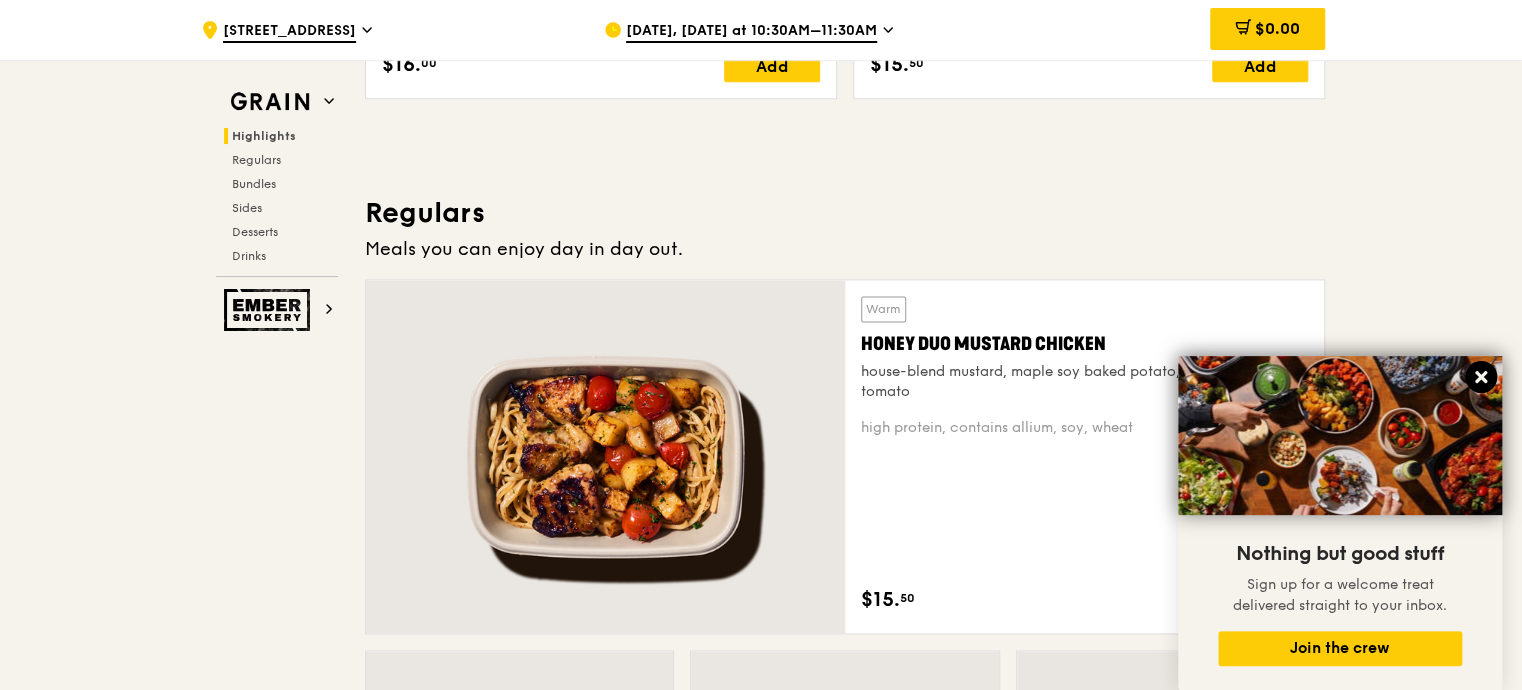 click at bounding box center [1481, 377] 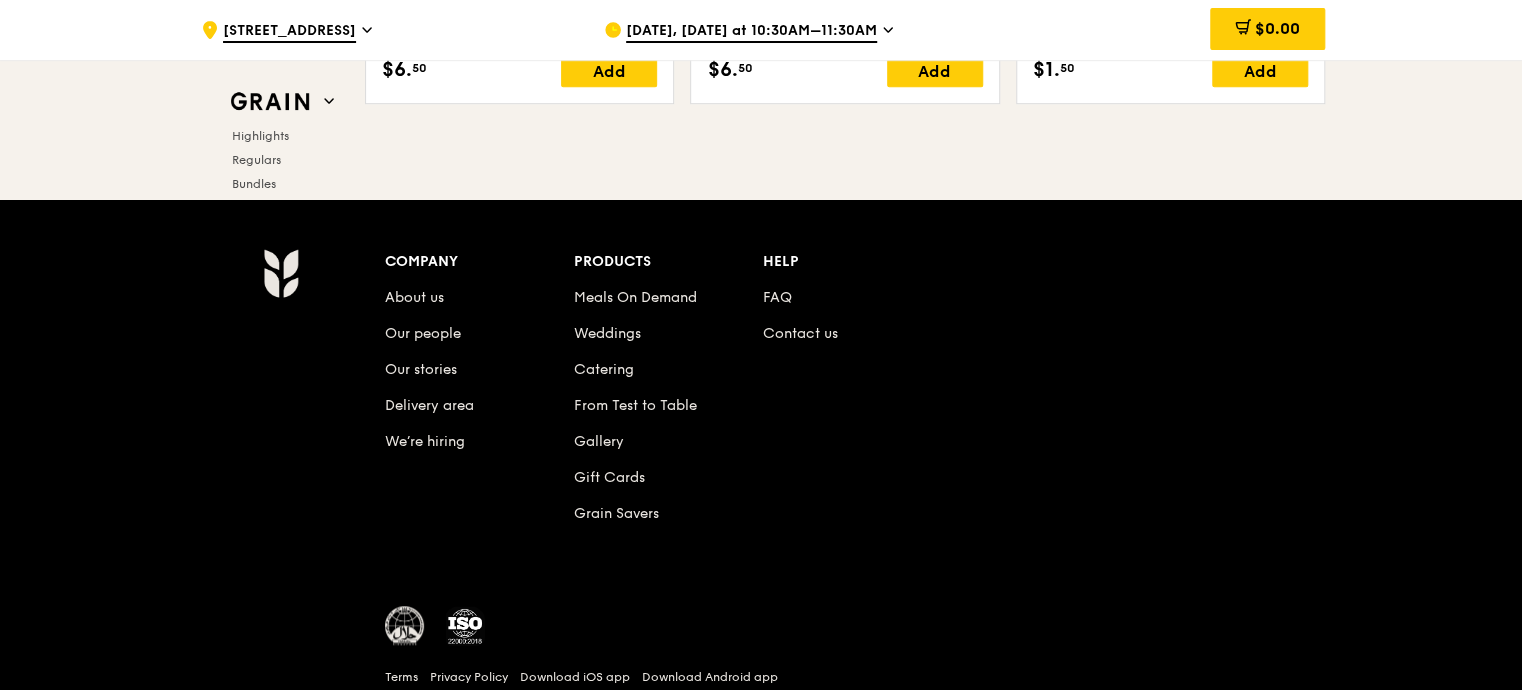 scroll, scrollTop: 8400, scrollLeft: 0, axis: vertical 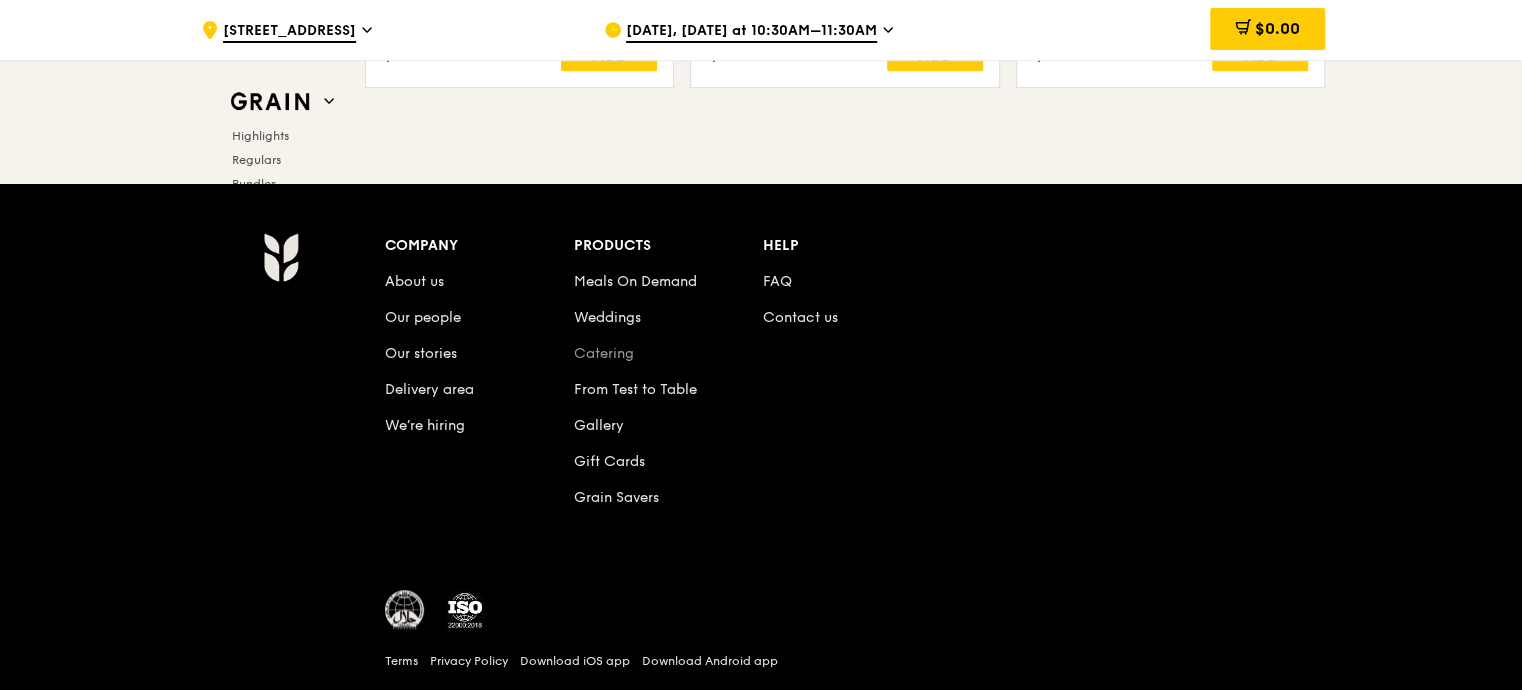 click on "Catering" at bounding box center (604, 353) 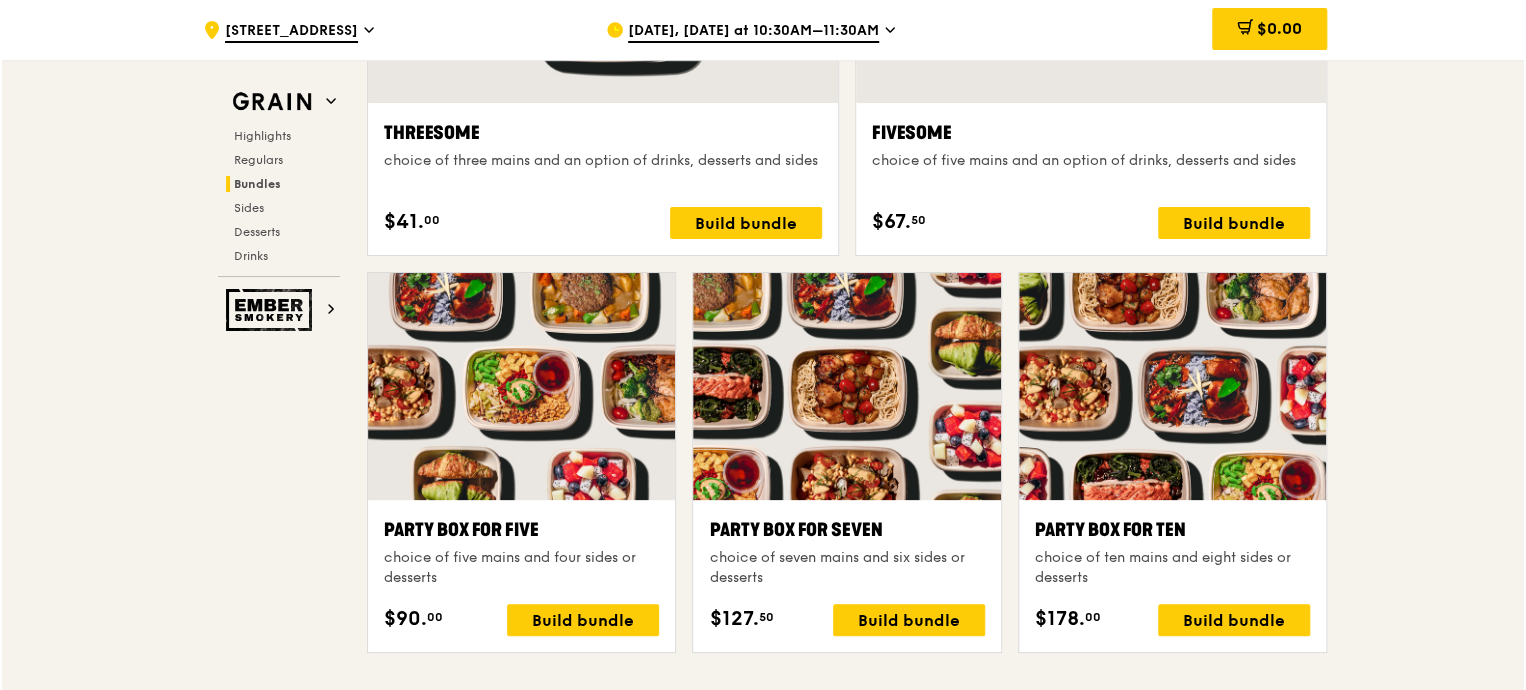 scroll, scrollTop: 3500, scrollLeft: 0, axis: vertical 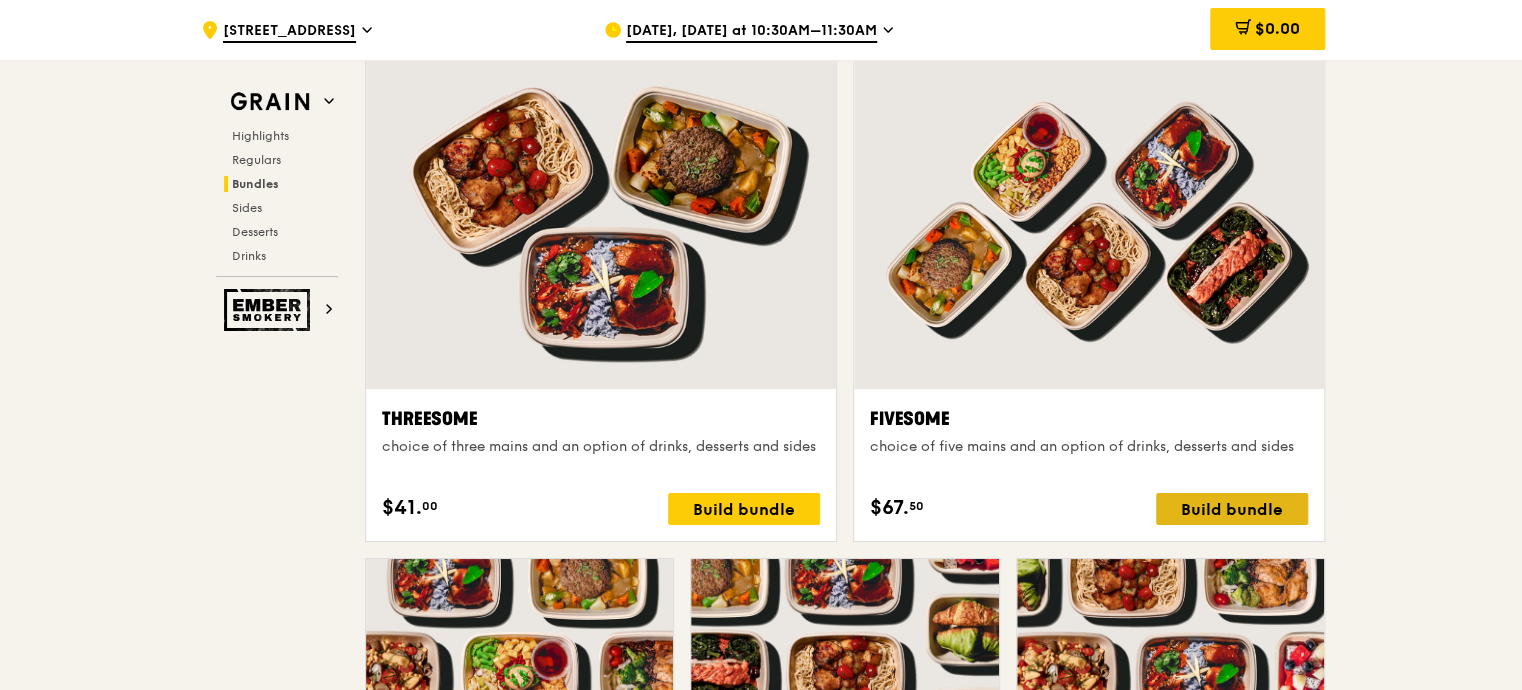 click on "Build bundle" at bounding box center [1232, 509] 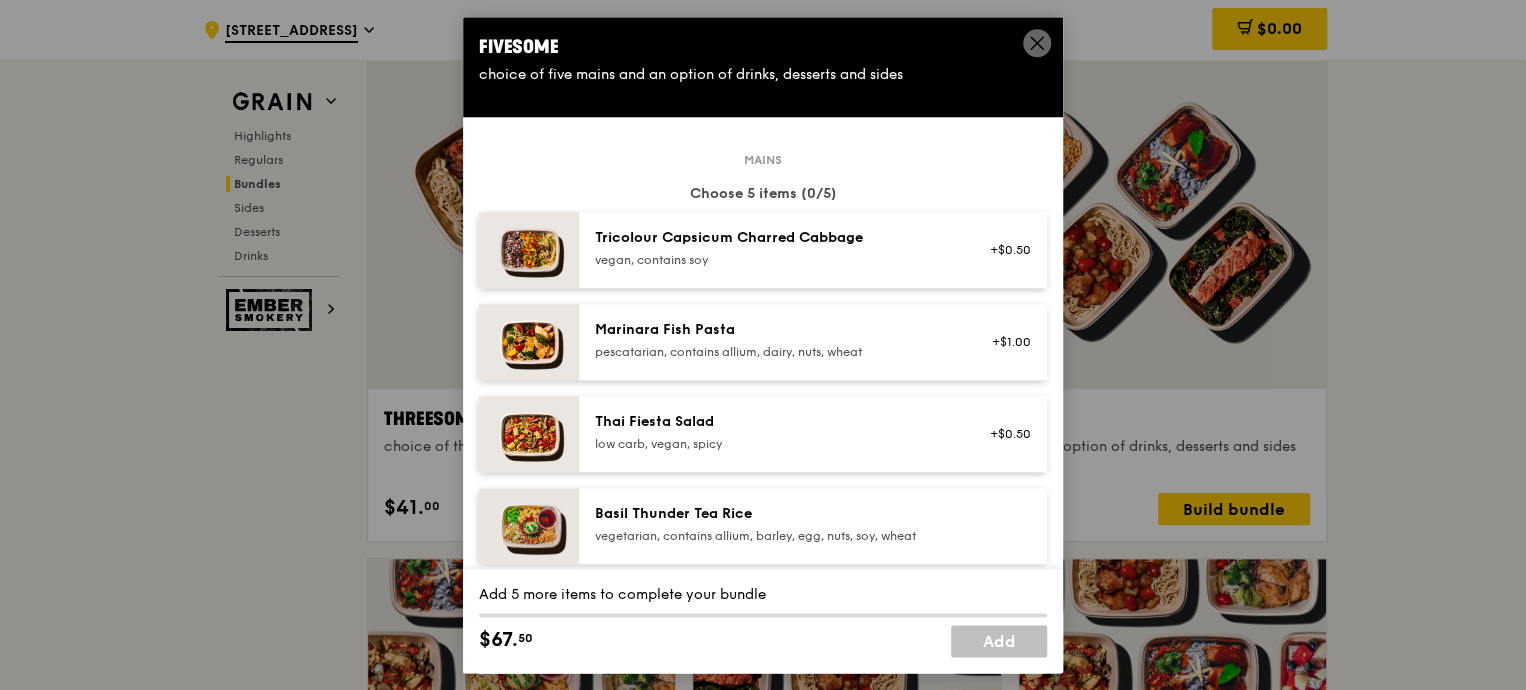 click on "Tricolour Capsicum Charred Cabbage" at bounding box center [774, 238] 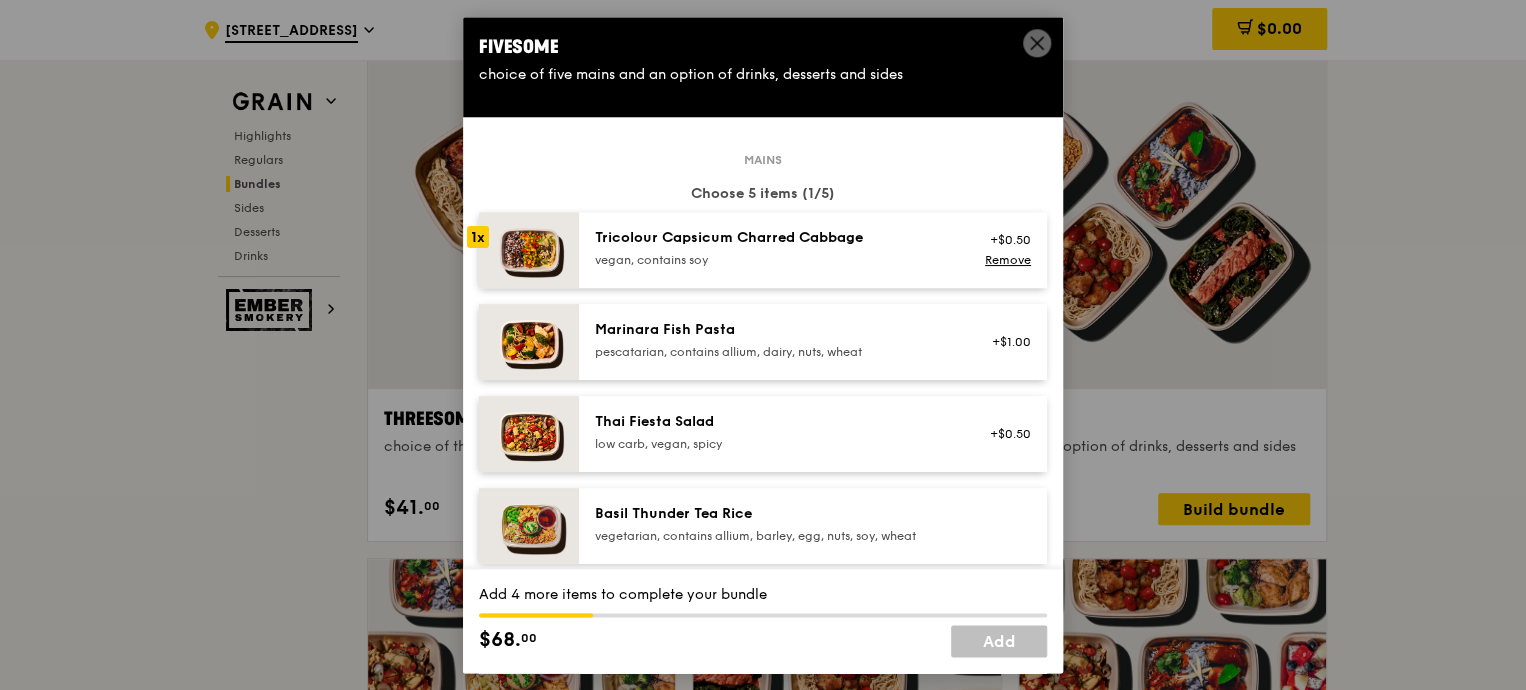 click at bounding box center (529, 250) 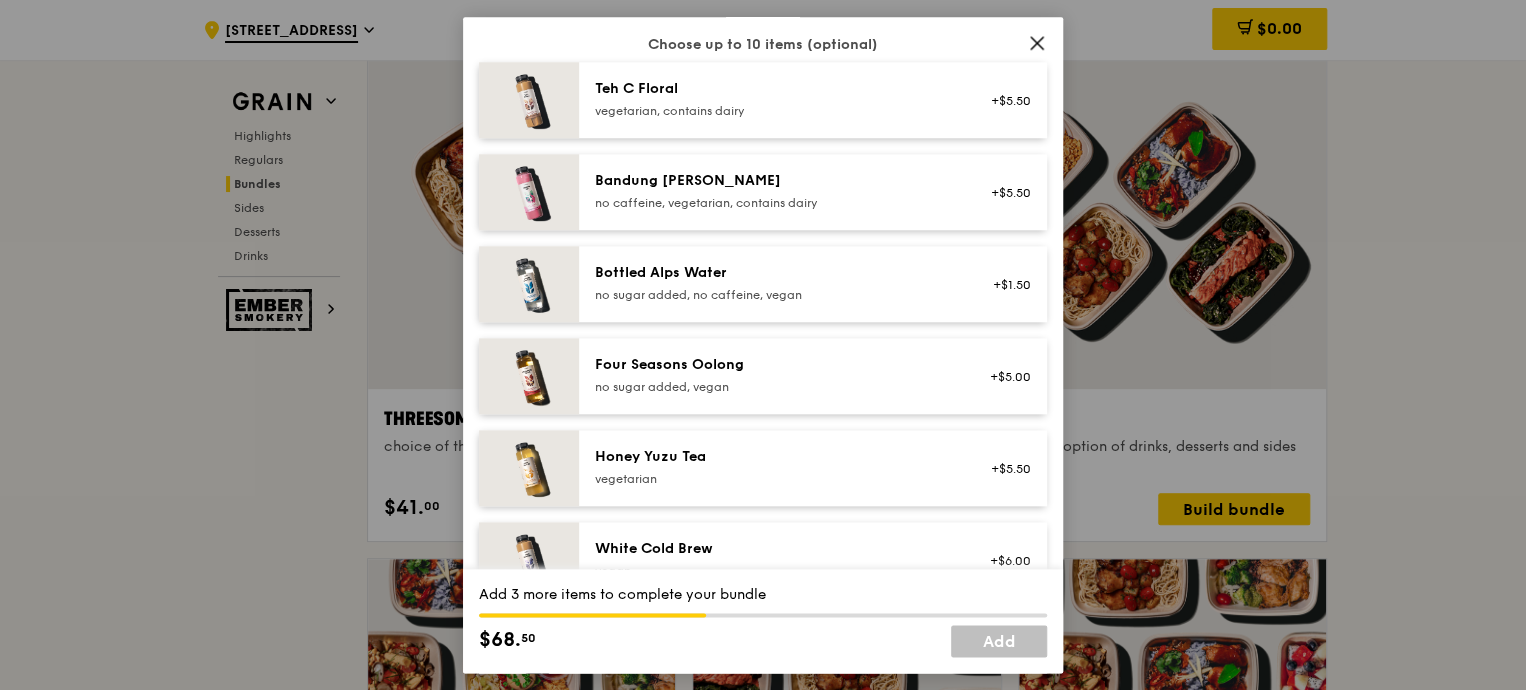 scroll, scrollTop: 1916, scrollLeft: 0, axis: vertical 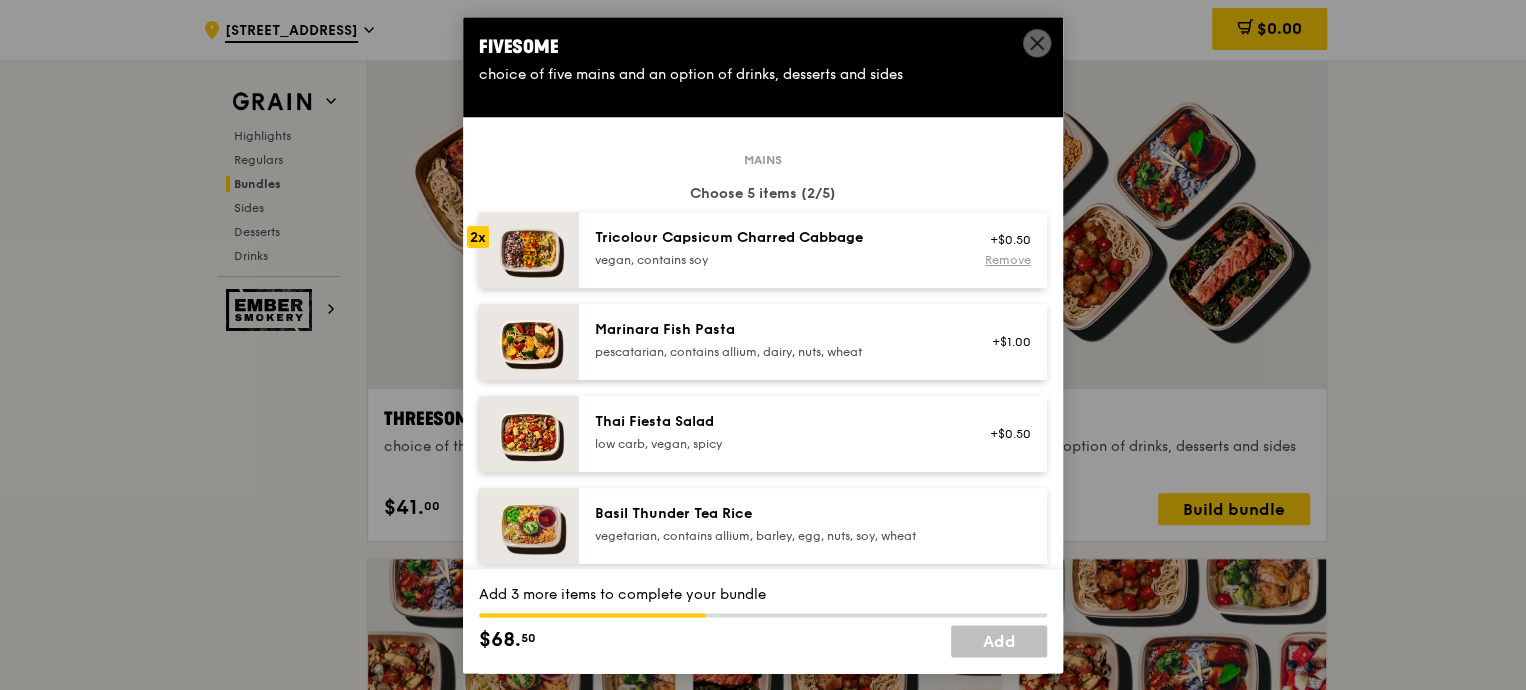 click on "Remove" at bounding box center [1008, 260] 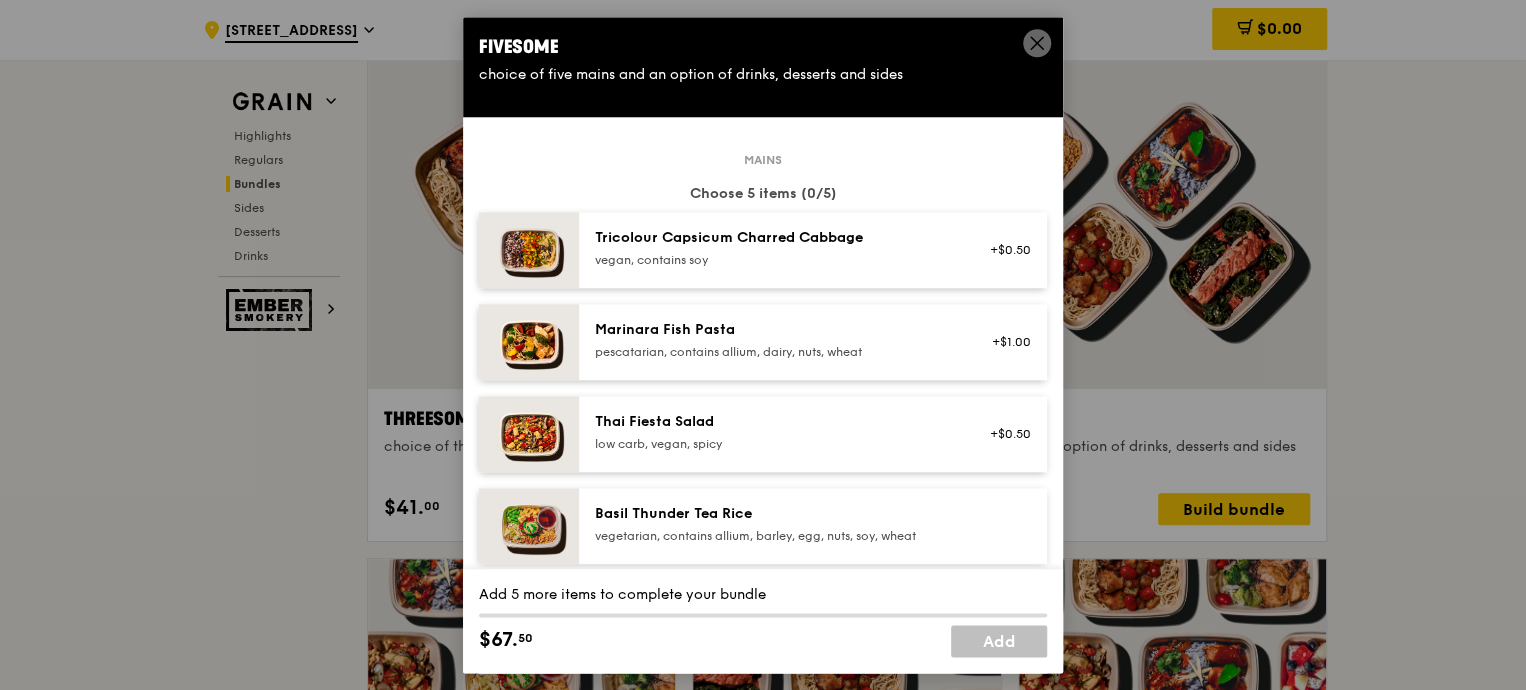 click 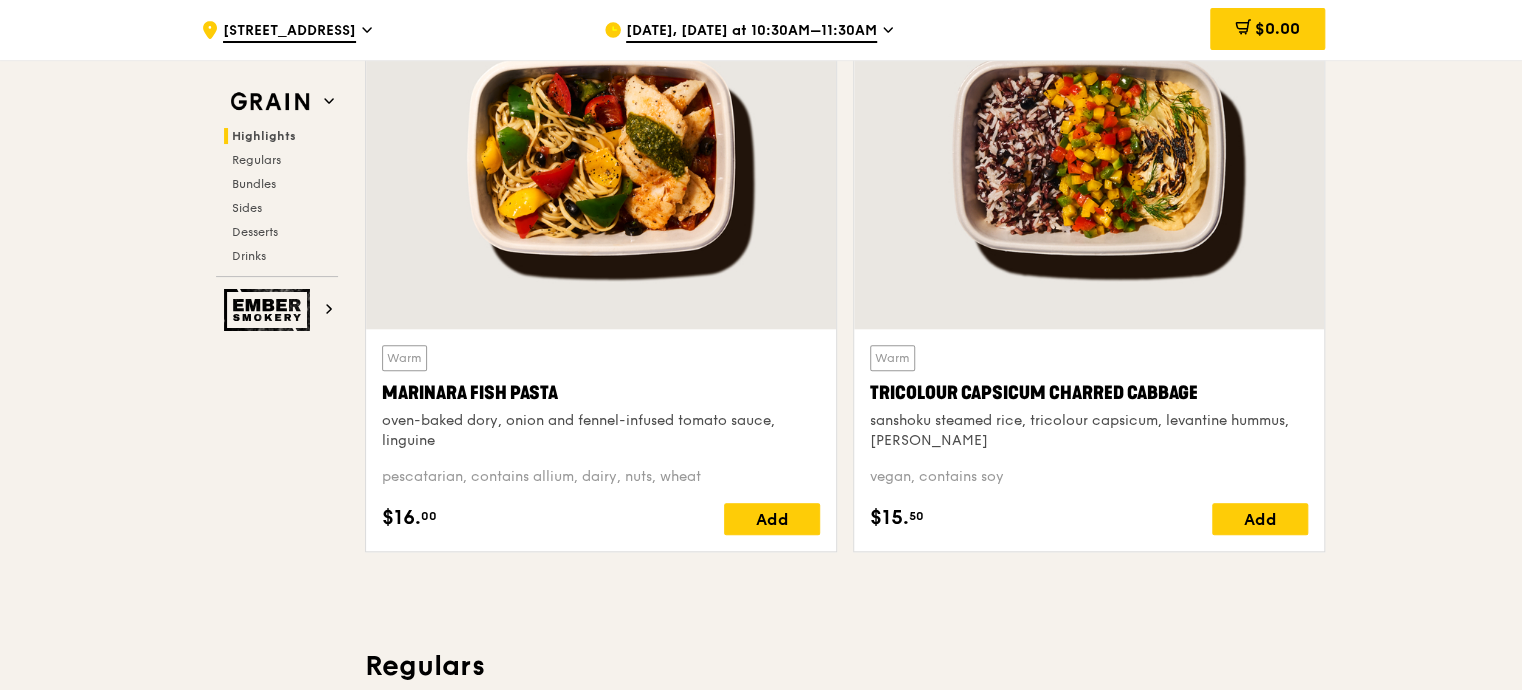 scroll, scrollTop: 700, scrollLeft: 0, axis: vertical 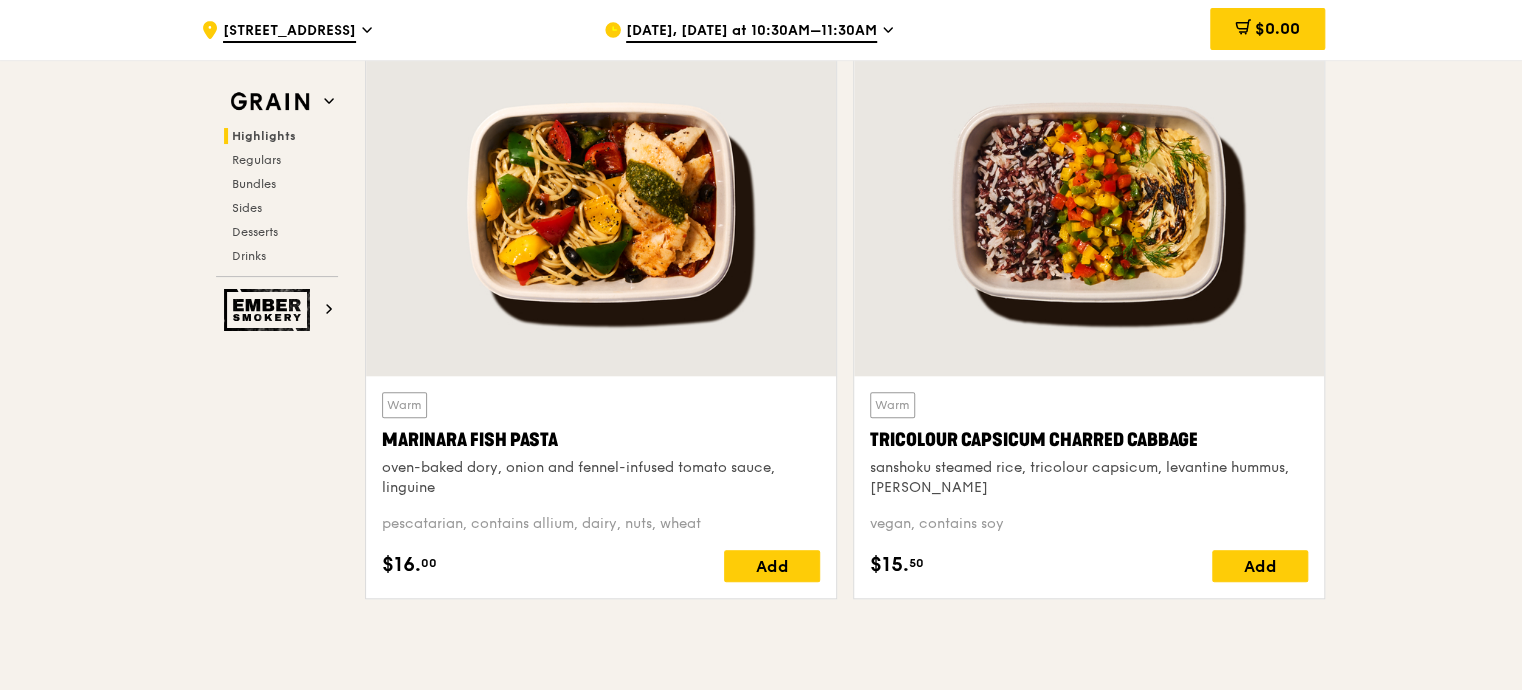 click at bounding box center [1089, 202] 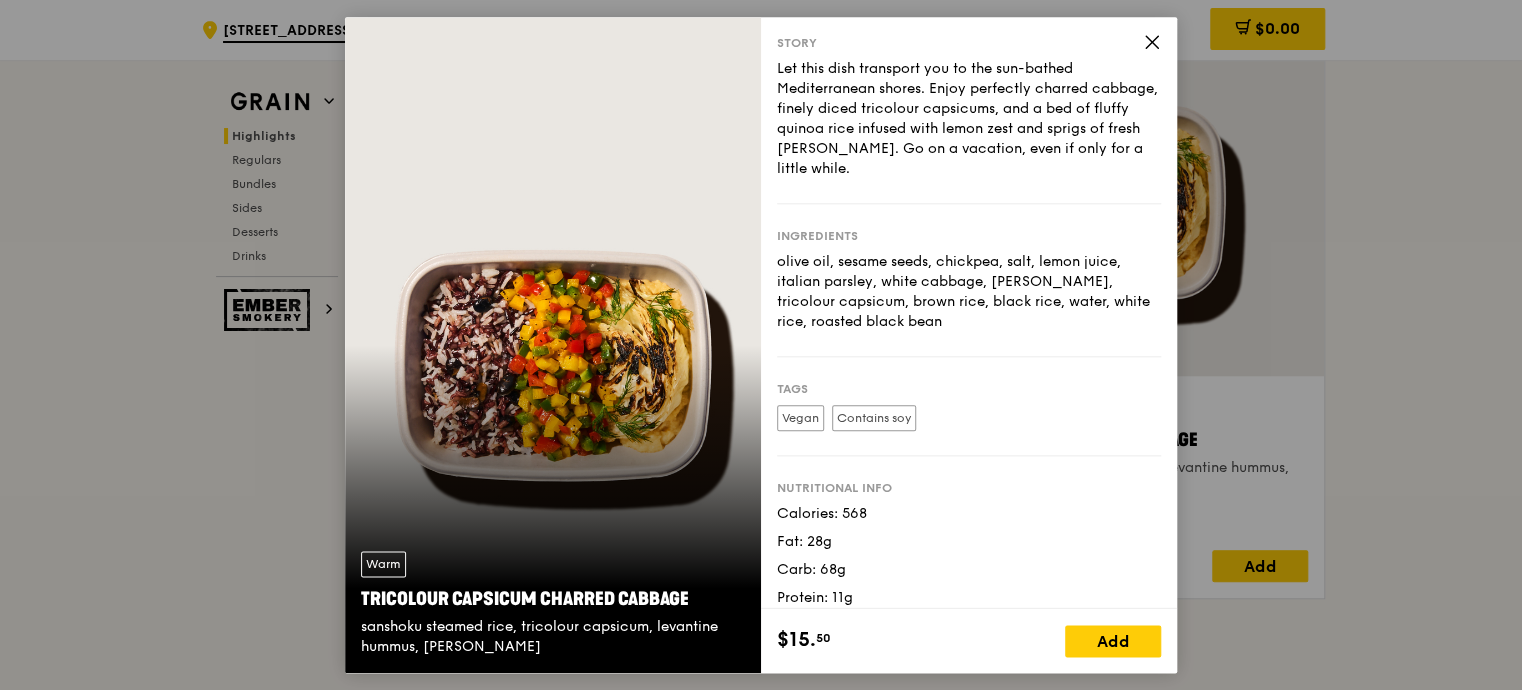 scroll, scrollTop: 38, scrollLeft: 0, axis: vertical 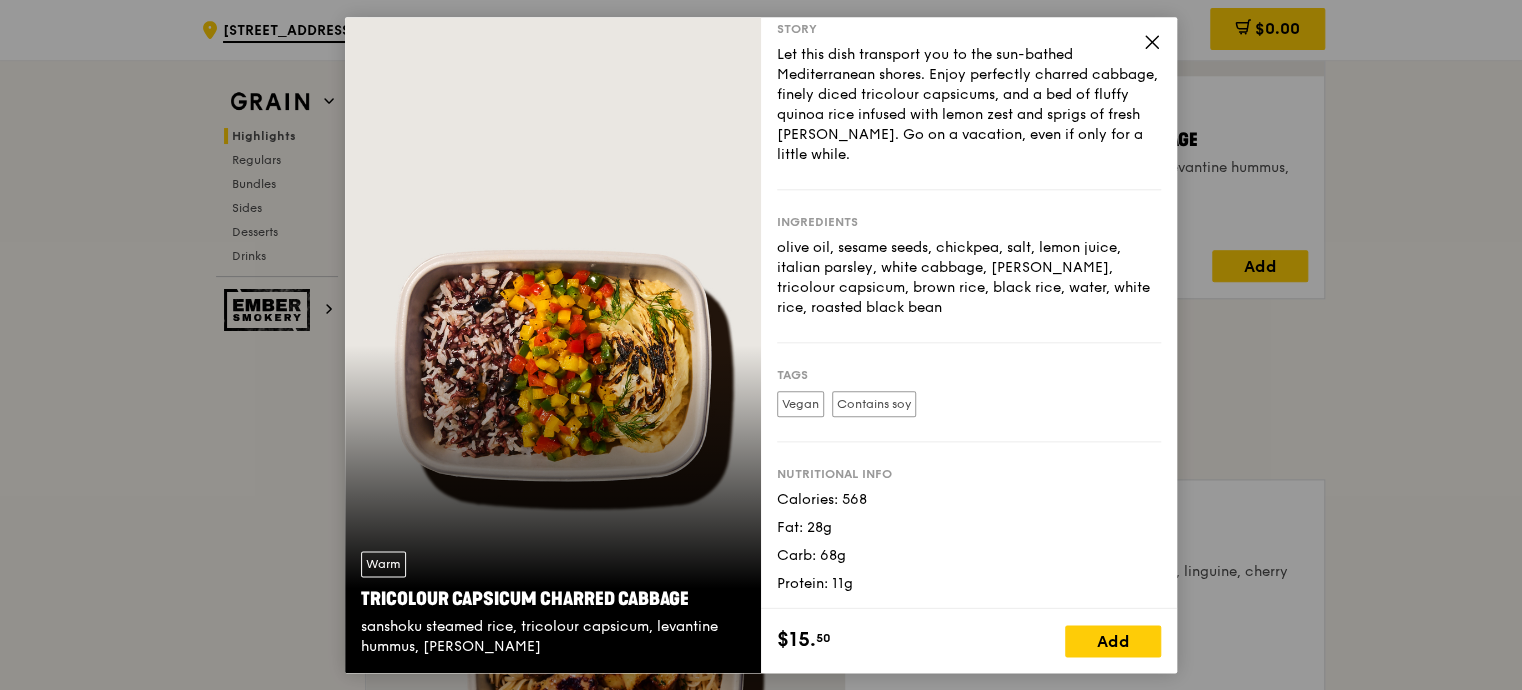 click 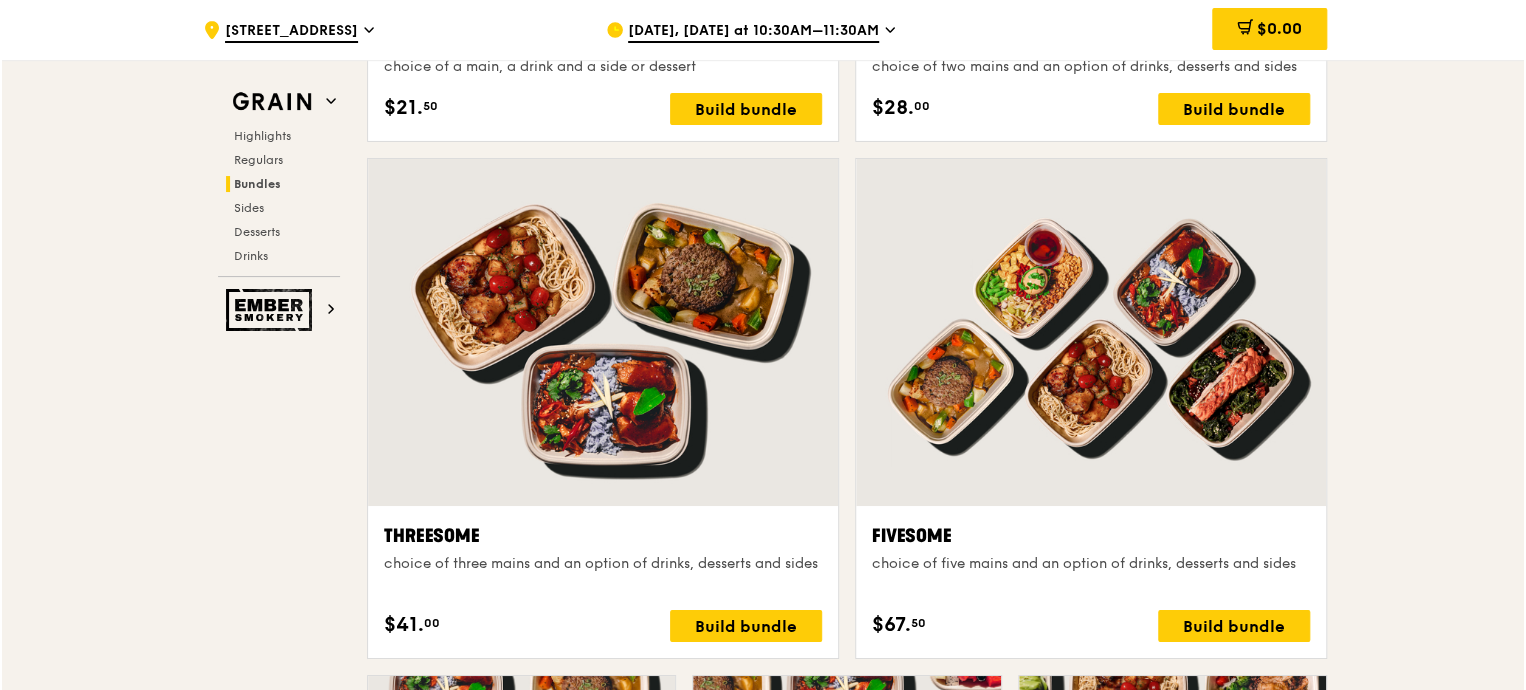 scroll, scrollTop: 3400, scrollLeft: 0, axis: vertical 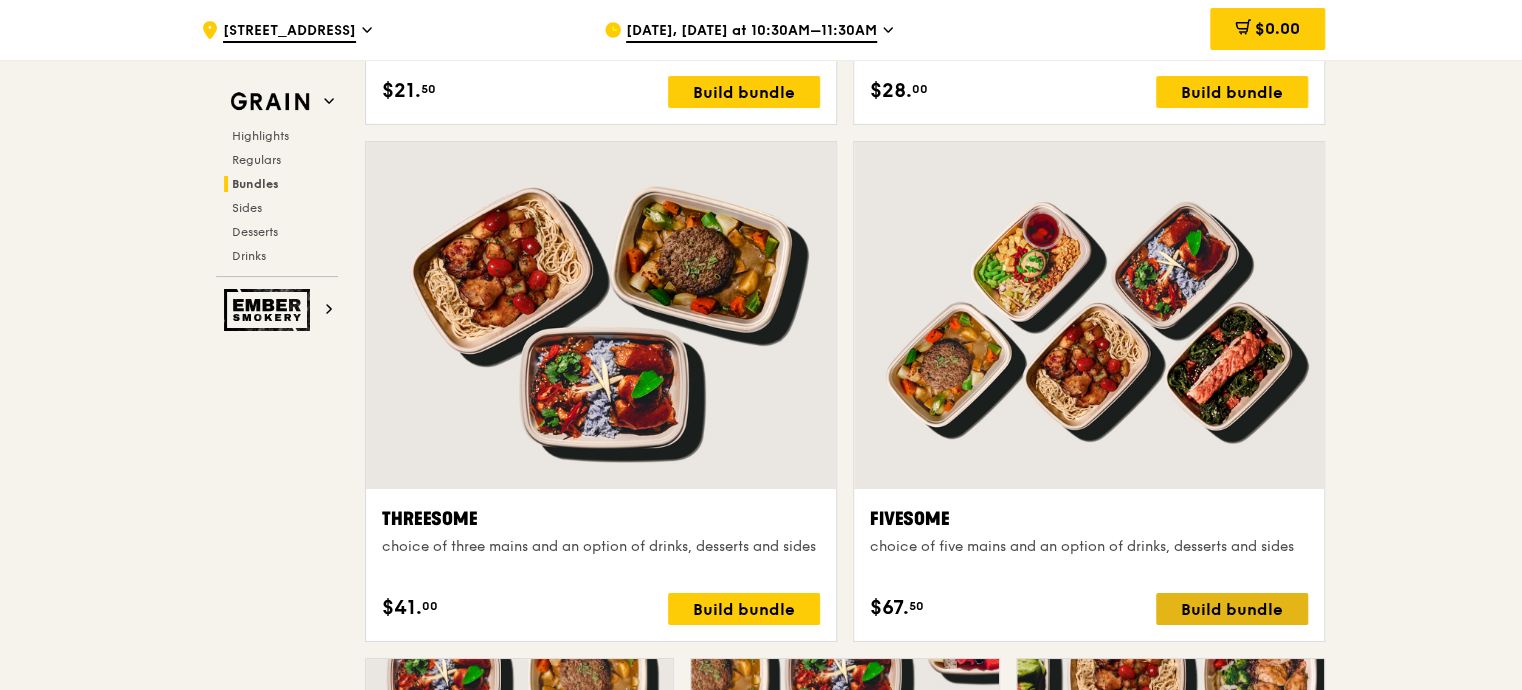 click on "Build bundle" at bounding box center [1232, 609] 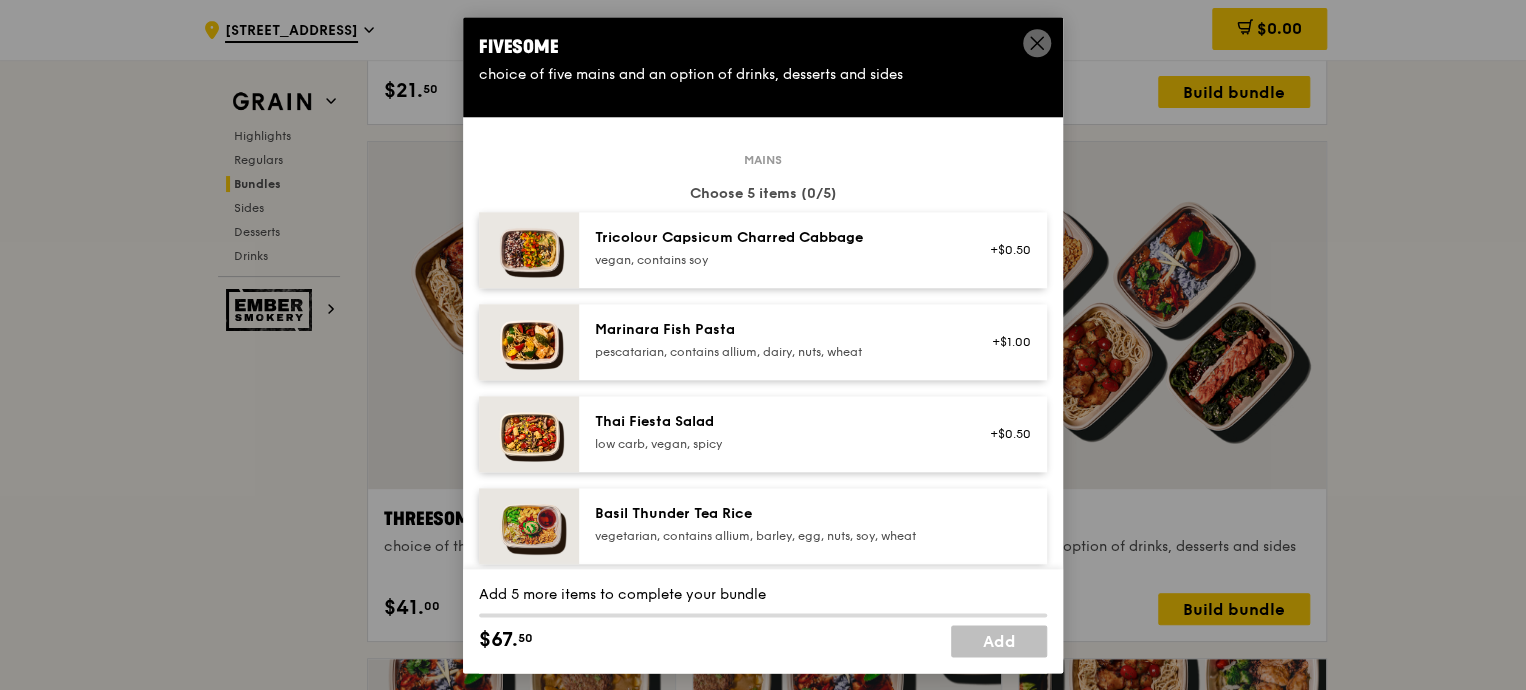 click on "Tricolour Capsicum Charred Cabbage" at bounding box center [774, 238] 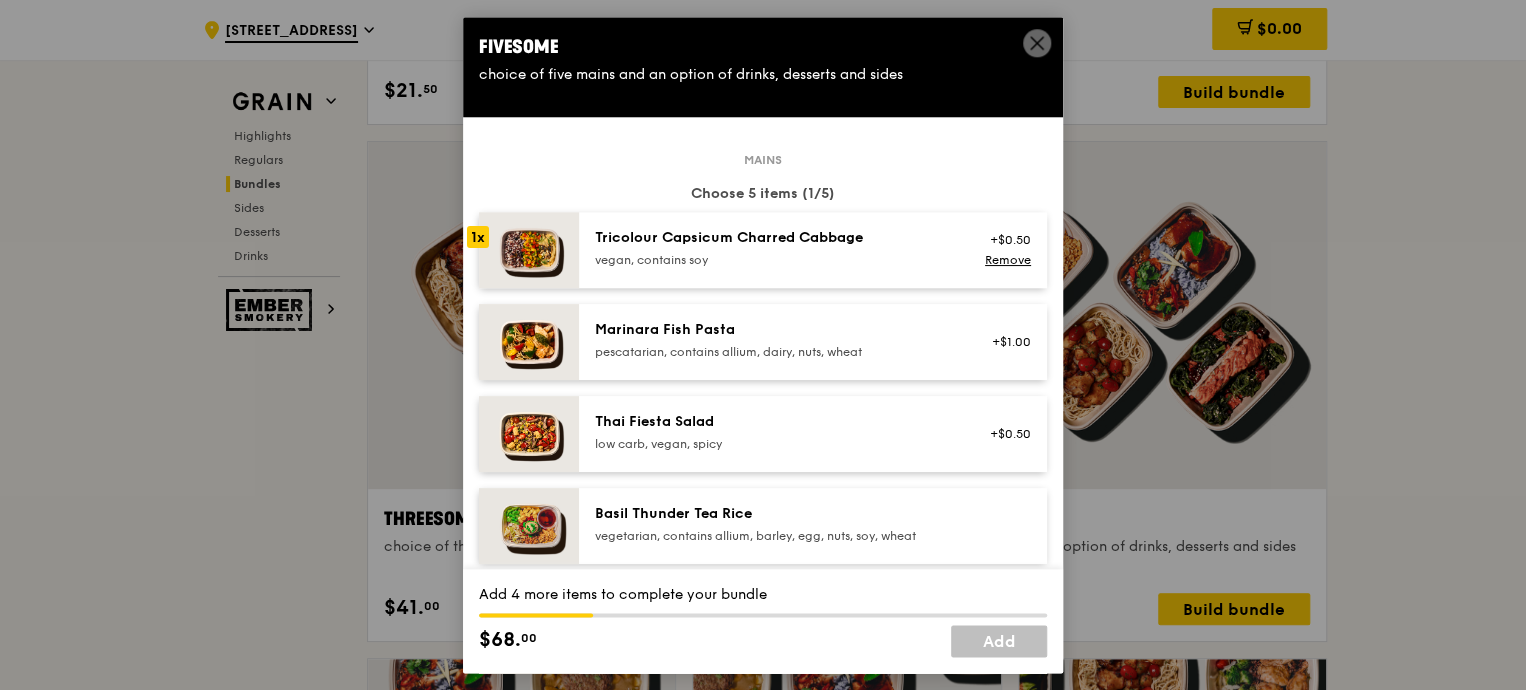 click on "Marinara Fish Pasta
pescatarian, contains allium, dairy, nuts, wheat" at bounding box center (774, 340) 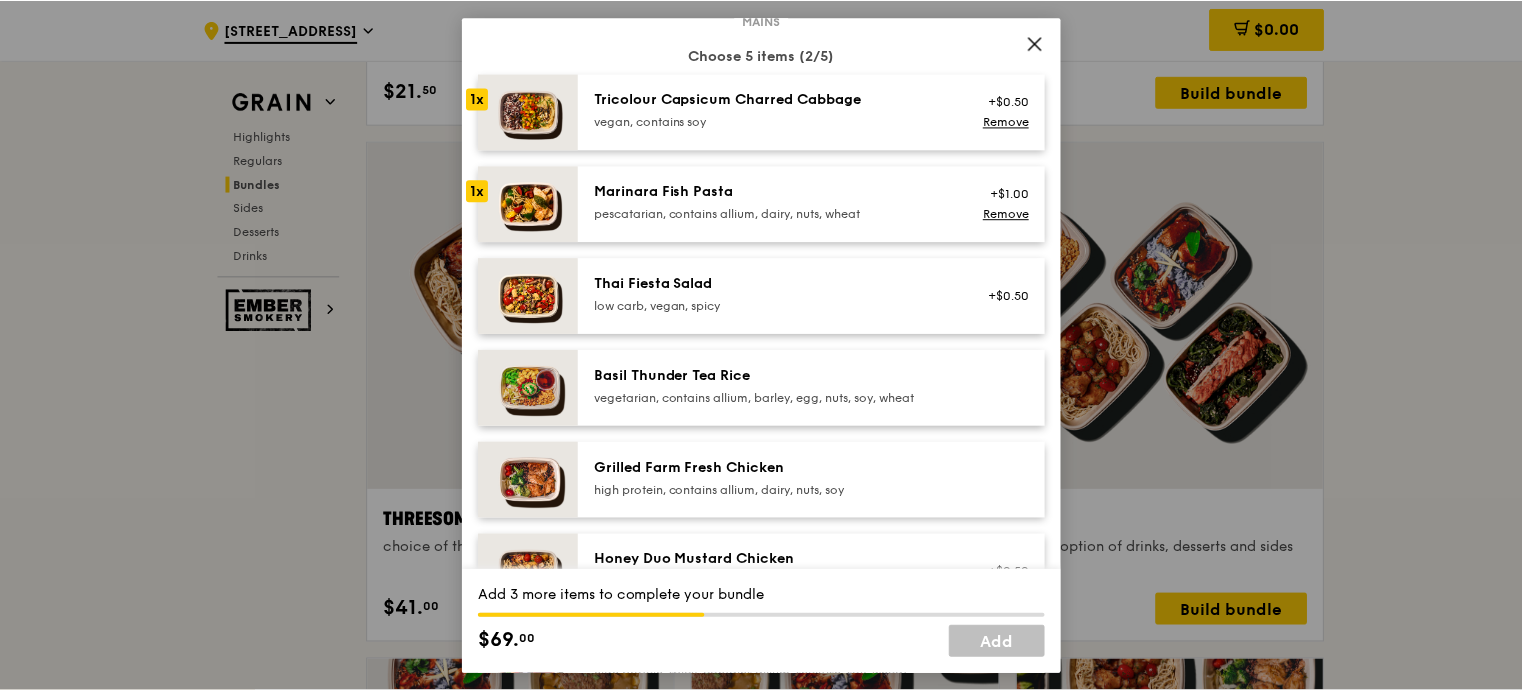 scroll, scrollTop: 100, scrollLeft: 0, axis: vertical 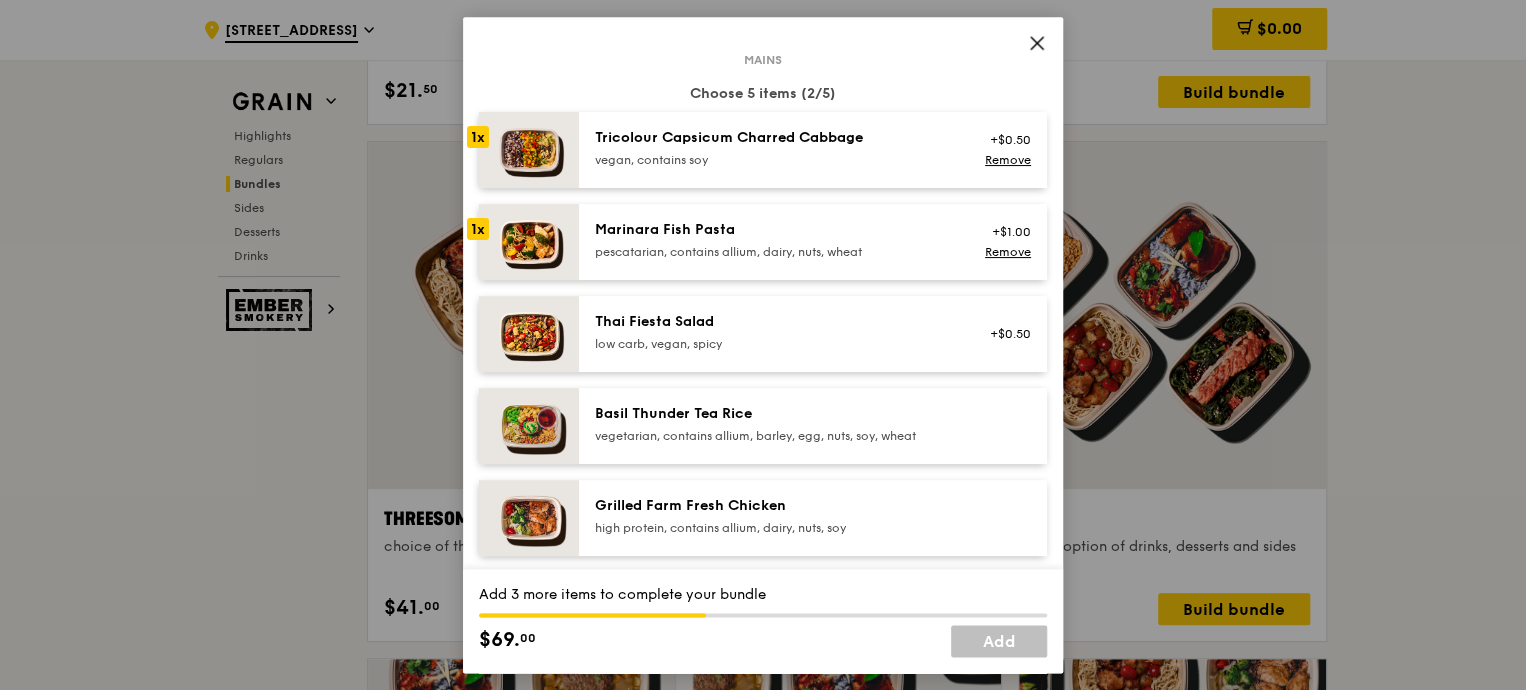 click 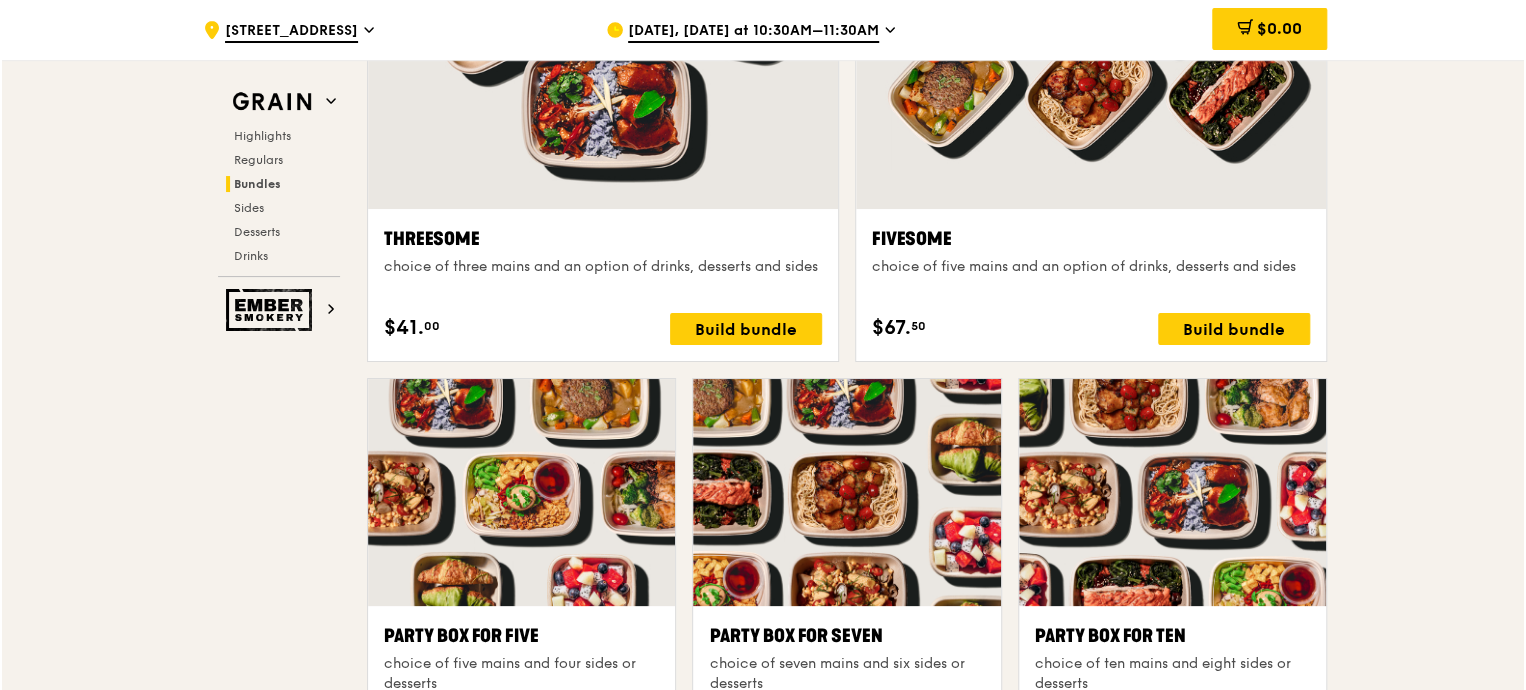 scroll, scrollTop: 3580, scrollLeft: 0, axis: vertical 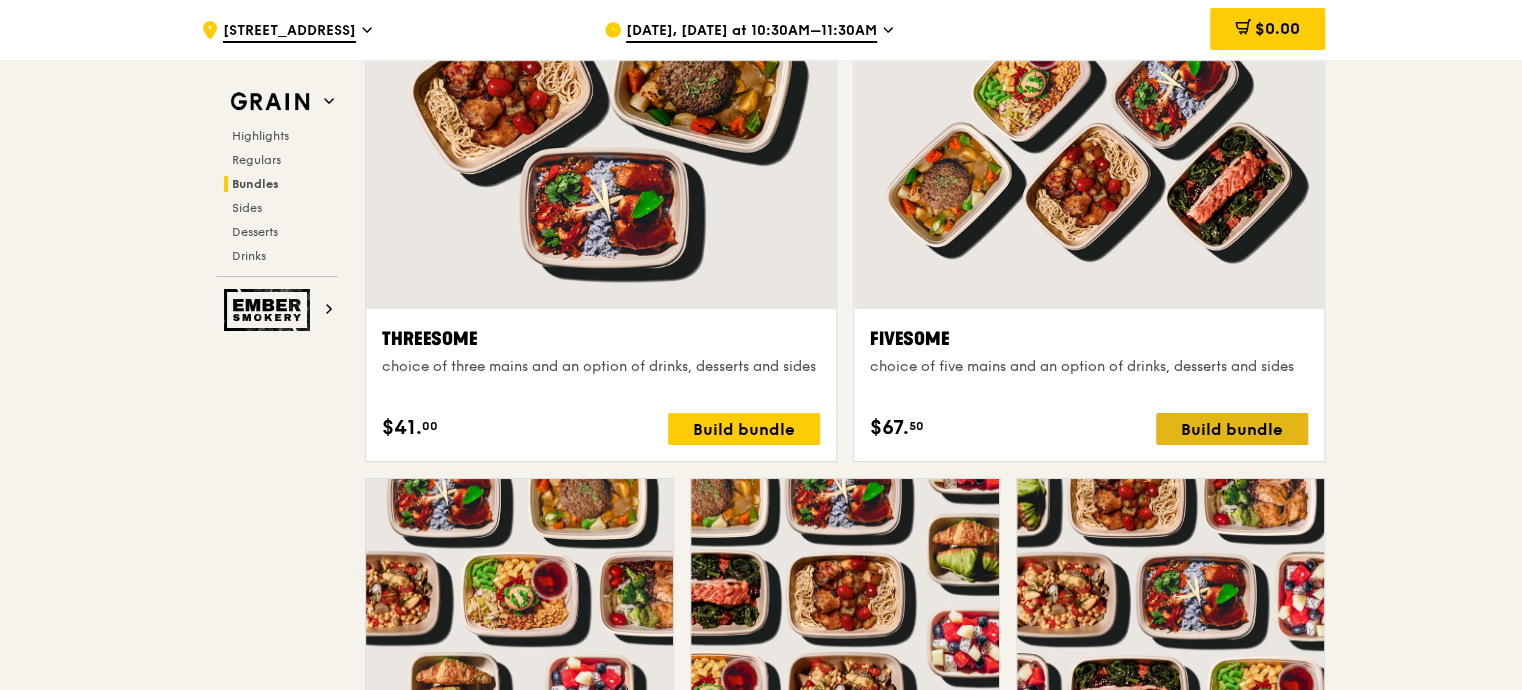 click on "Build bundle" at bounding box center [1232, 429] 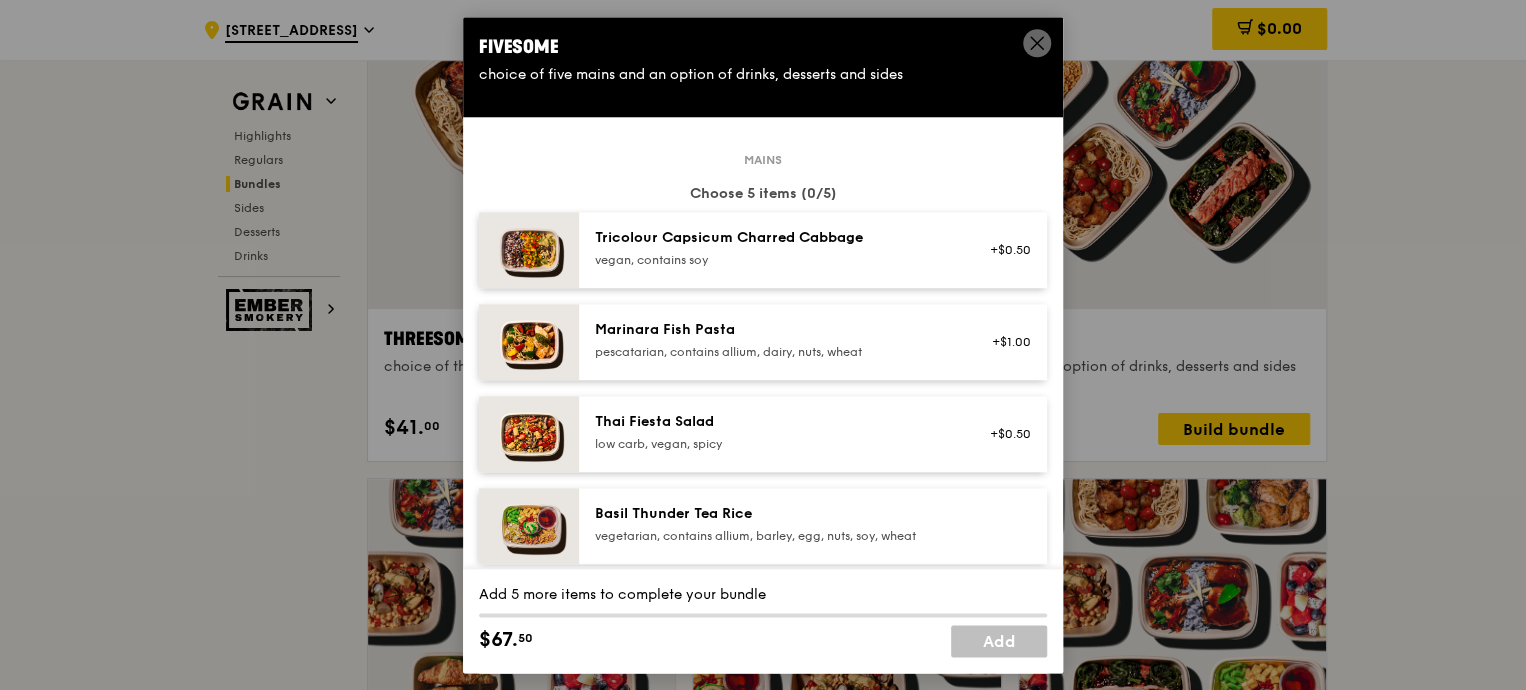 click on "Tricolour Capsicum Charred Cabbage" at bounding box center (774, 238) 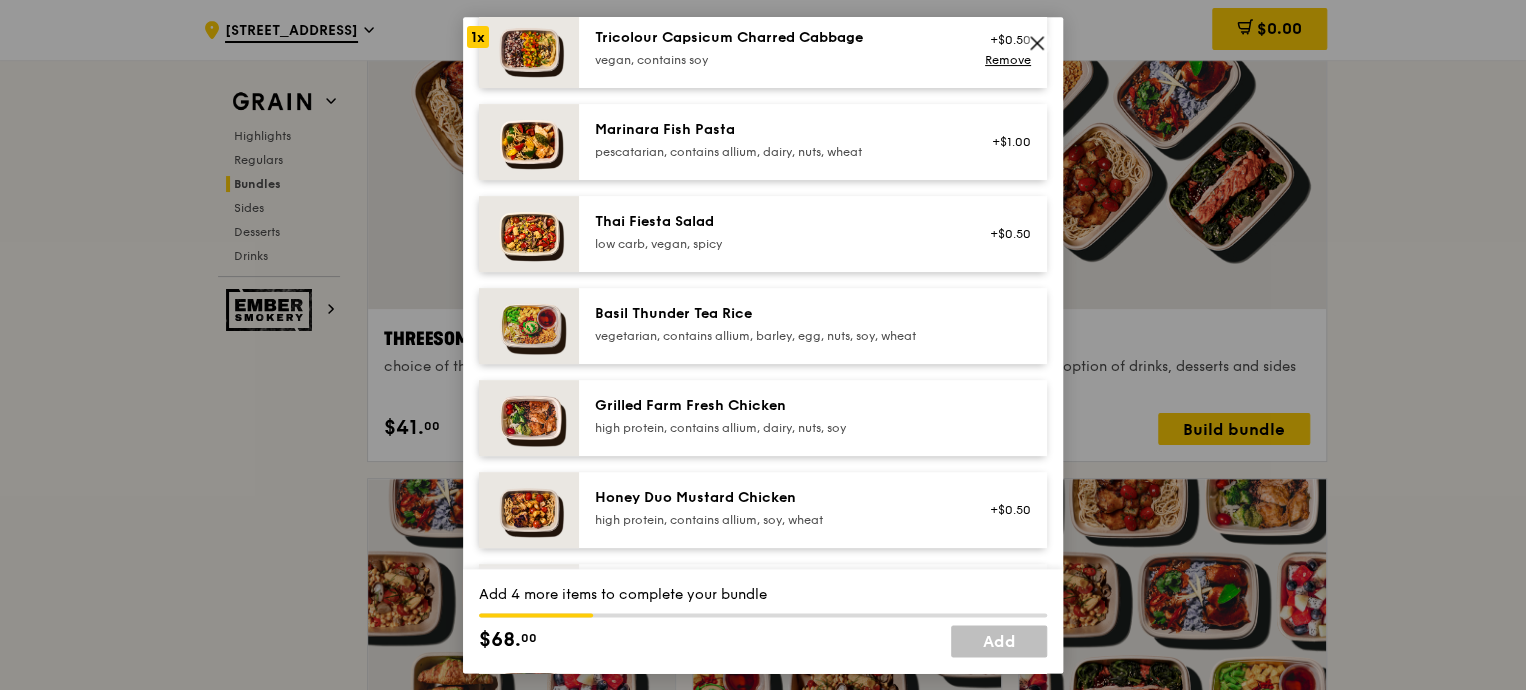 scroll, scrollTop: 300, scrollLeft: 0, axis: vertical 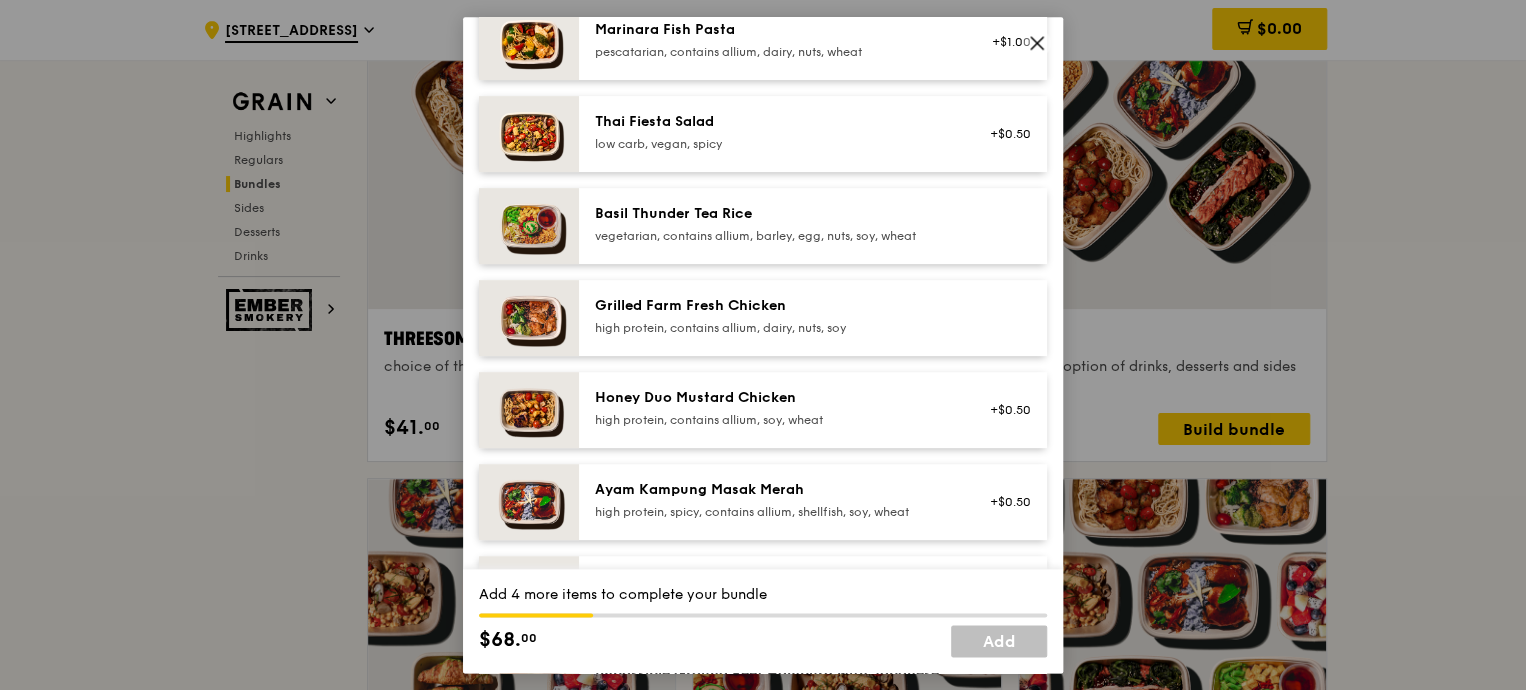 click on "Honey Duo Mustard Chicken" at bounding box center [774, 398] 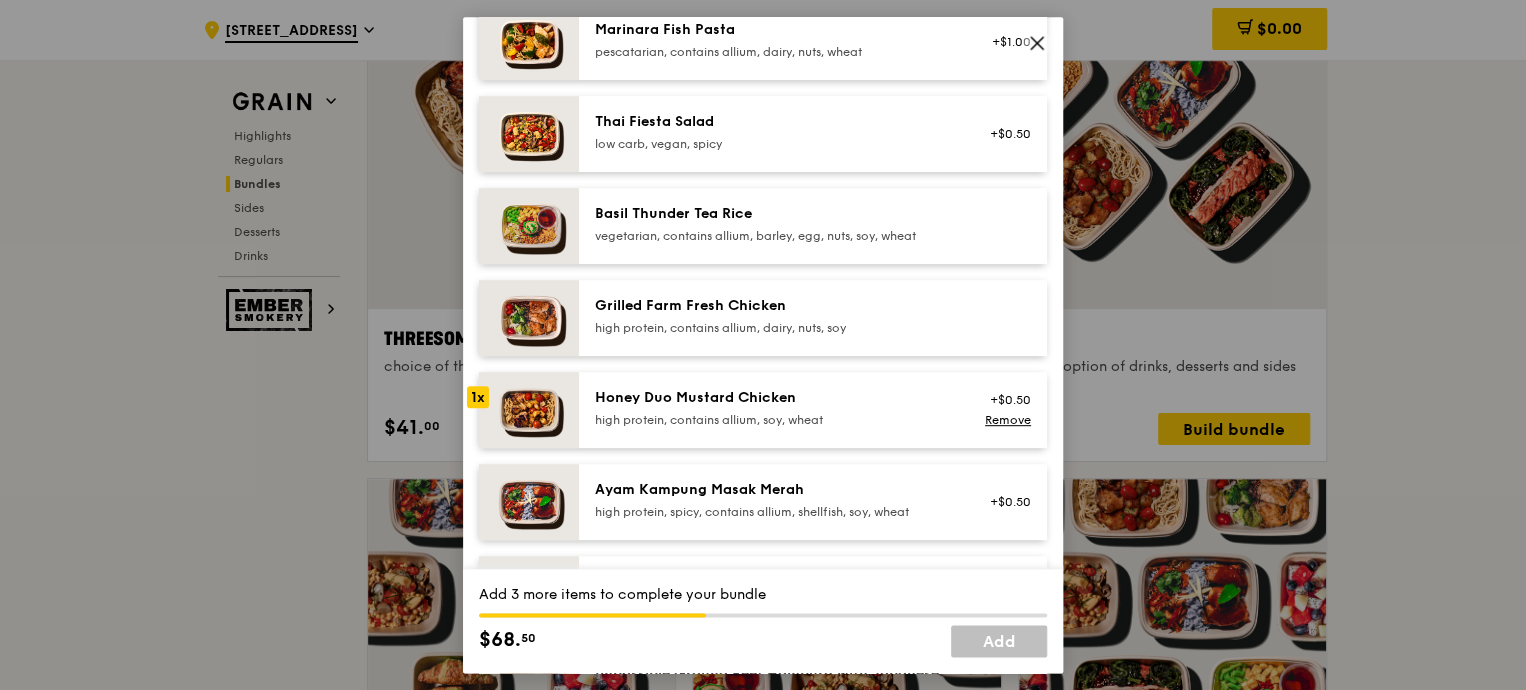 click on "Honey Duo Mustard Chicken" at bounding box center (774, 398) 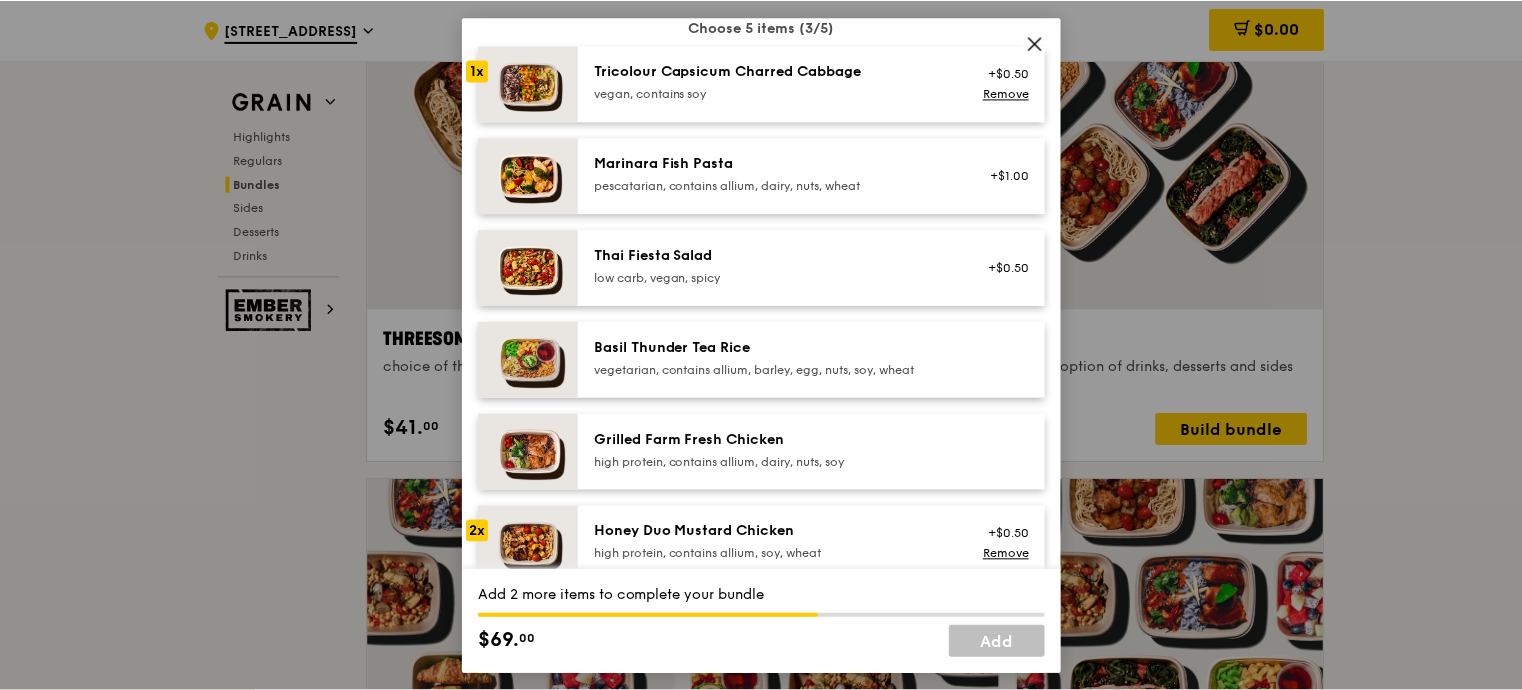 scroll, scrollTop: 200, scrollLeft: 0, axis: vertical 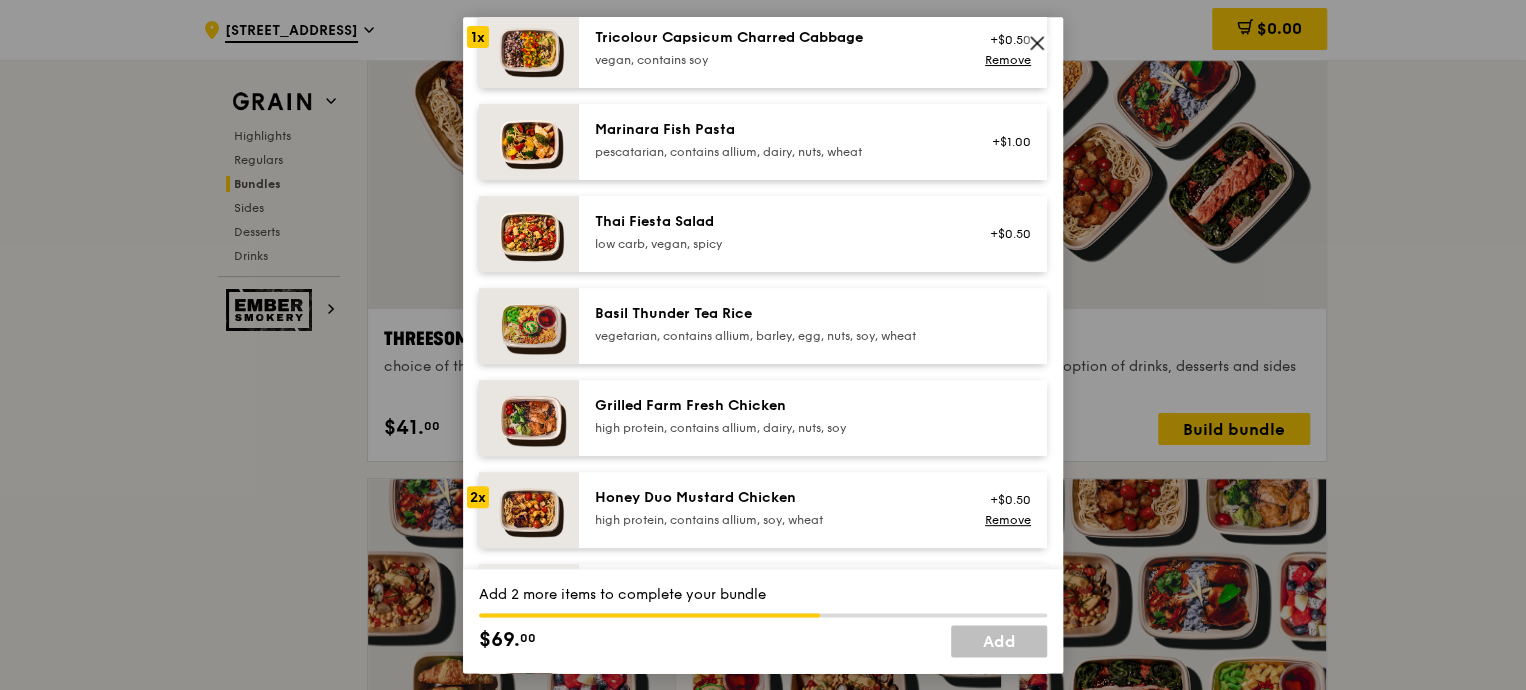 click on "Grilled Farm Fresh Chicken" at bounding box center [774, 406] 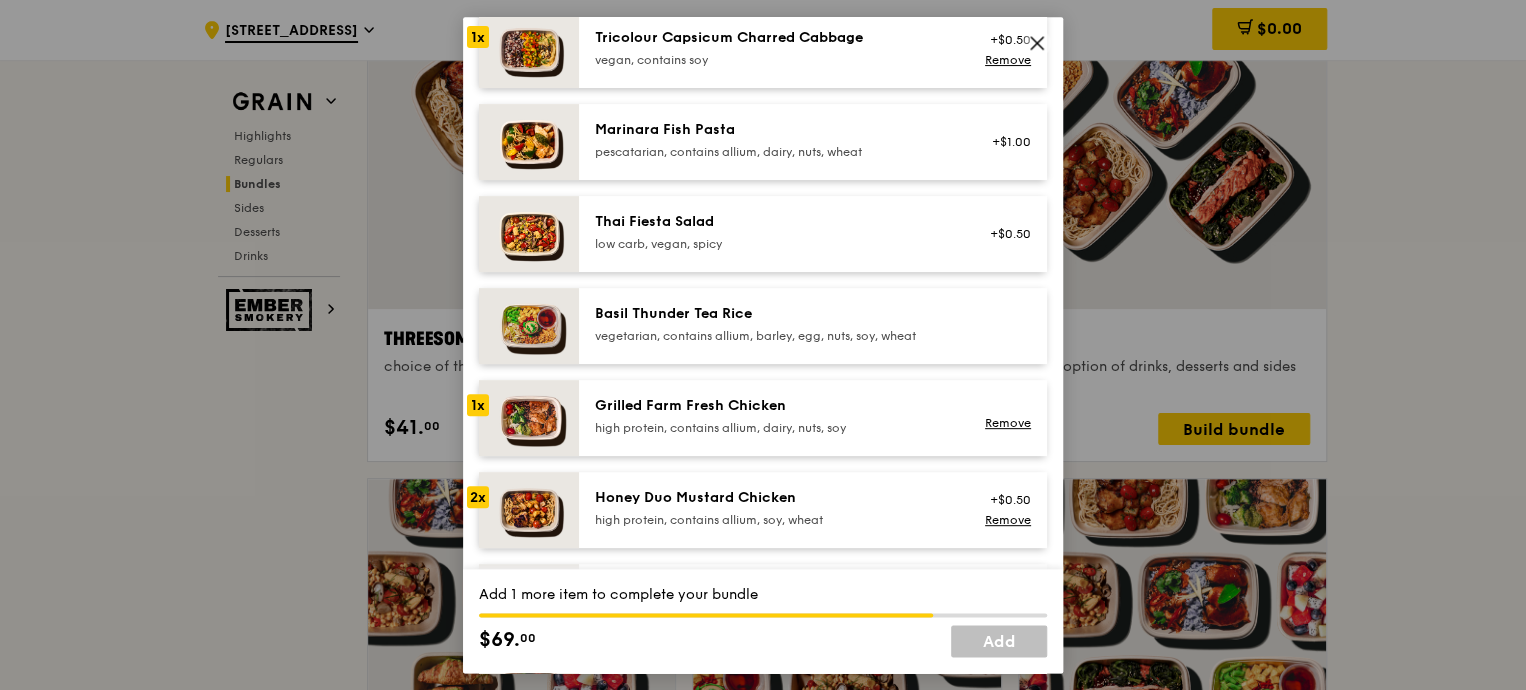 click on "Grilled Farm Fresh Chicken" at bounding box center [774, 406] 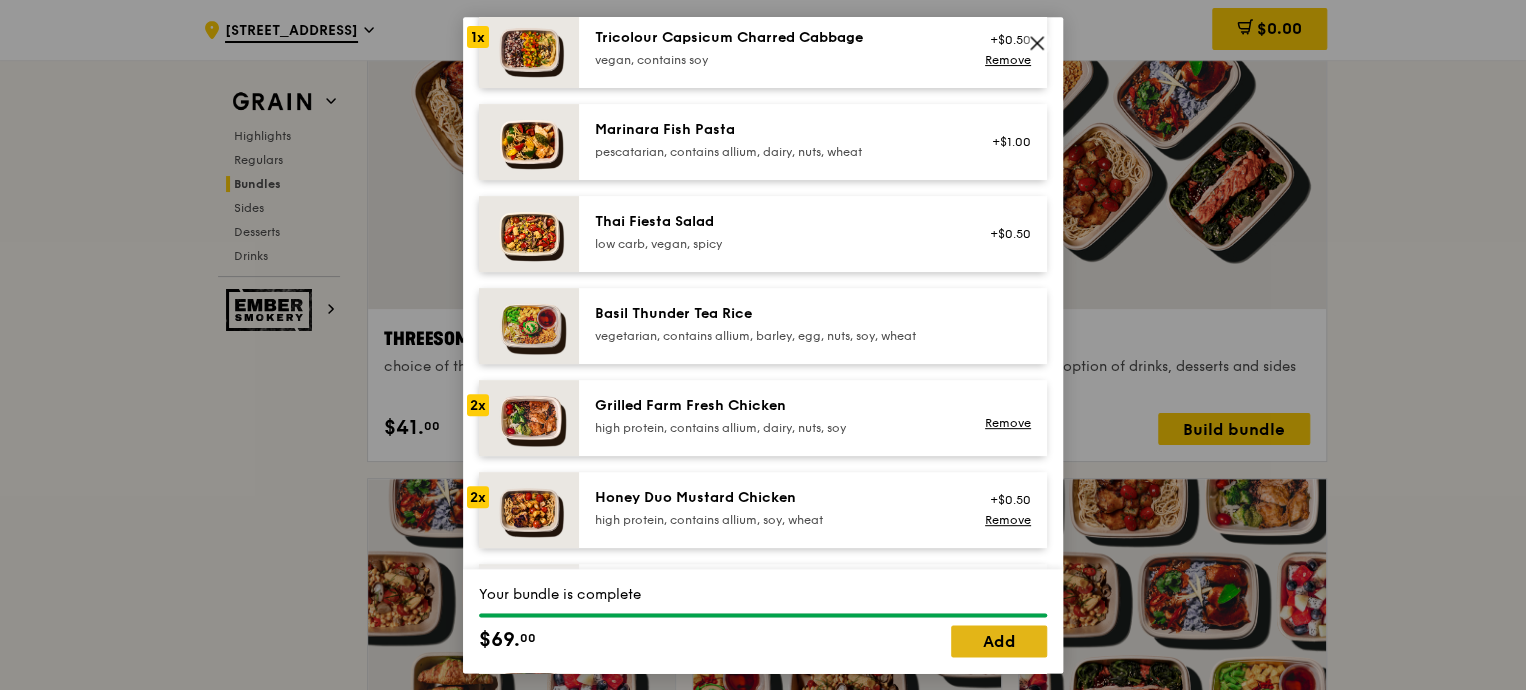 click on "Add" at bounding box center [999, 641] 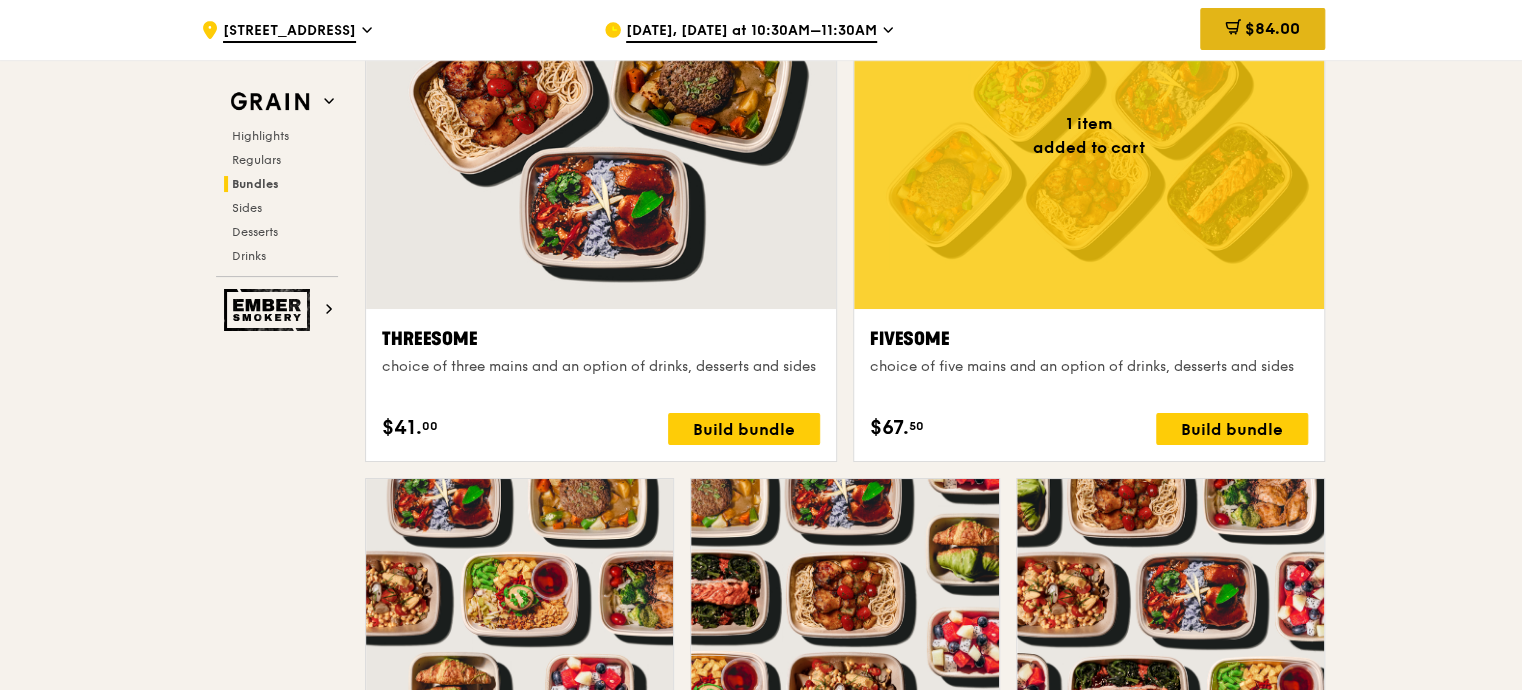 click on "$84.00" at bounding box center (1272, 28) 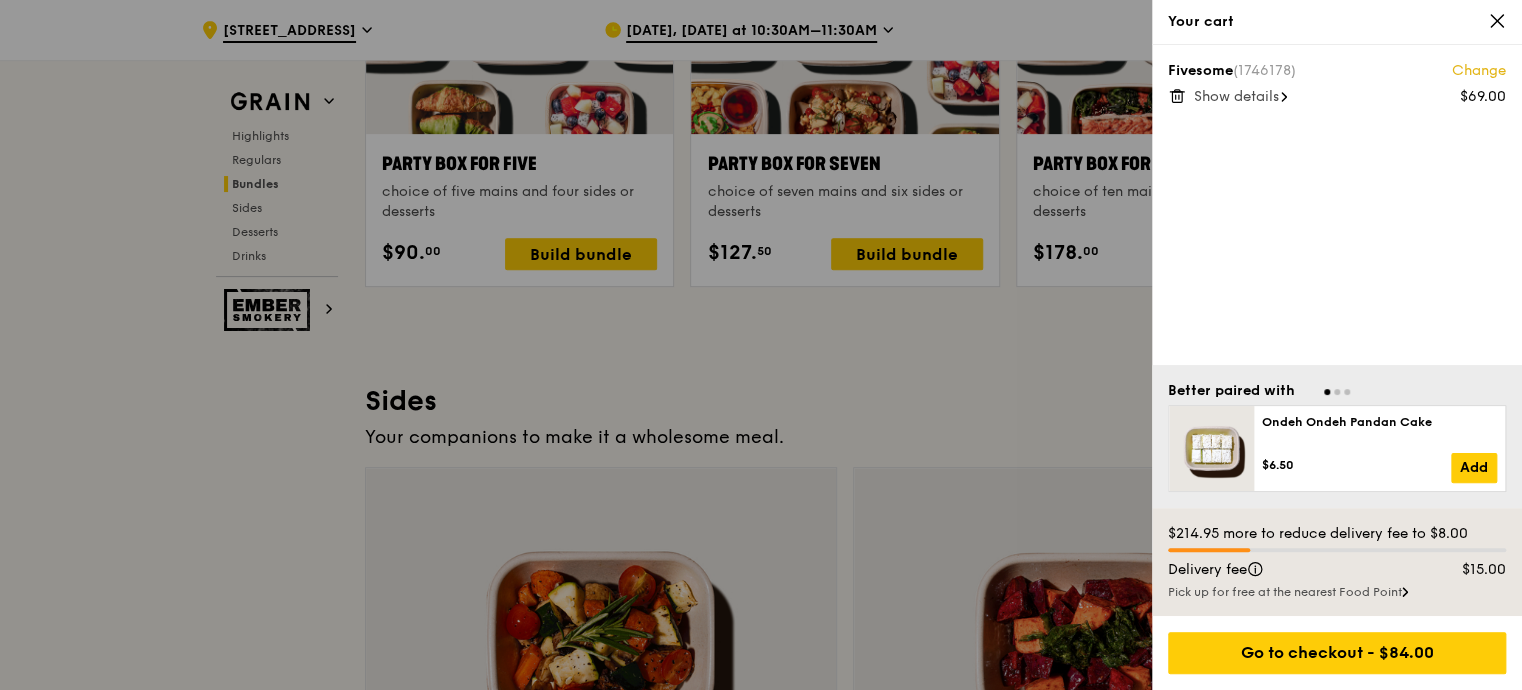 scroll, scrollTop: 4181, scrollLeft: 0, axis: vertical 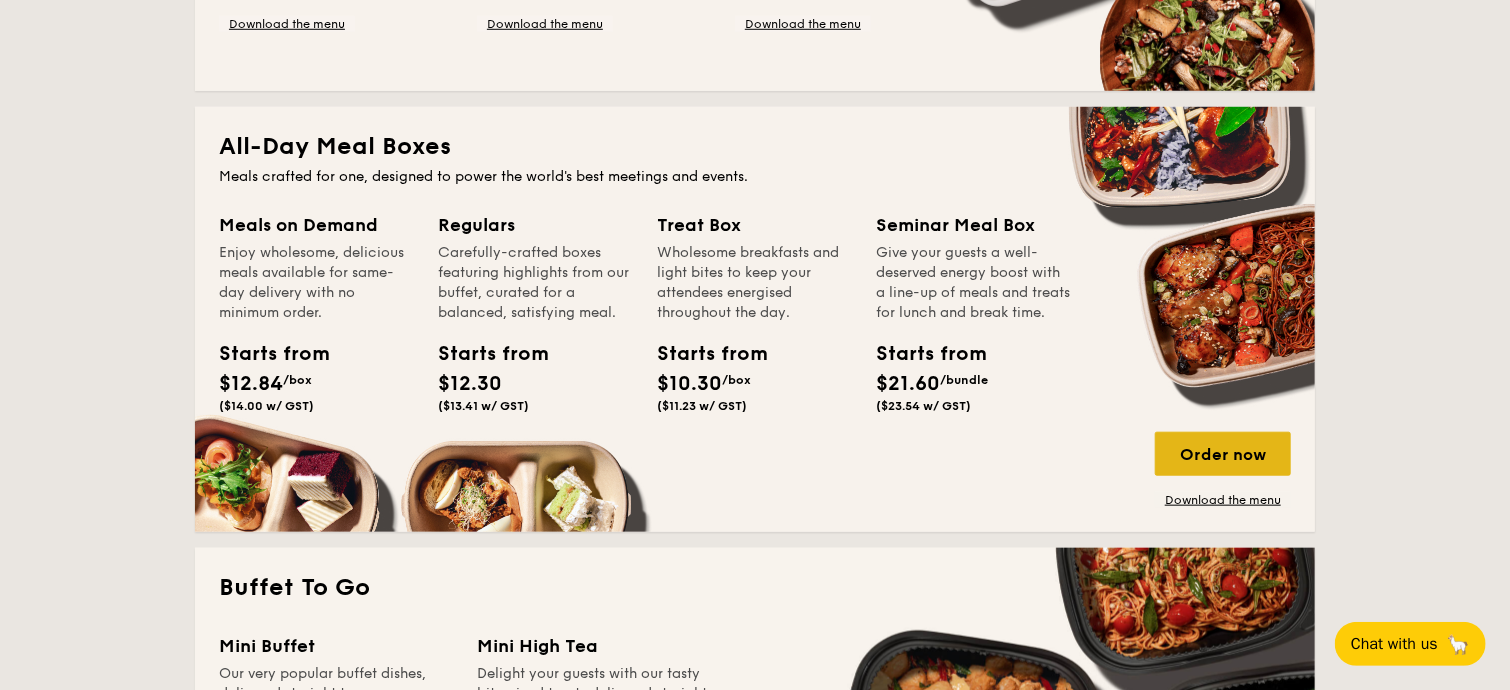 click on "Order now" at bounding box center [1223, 454] 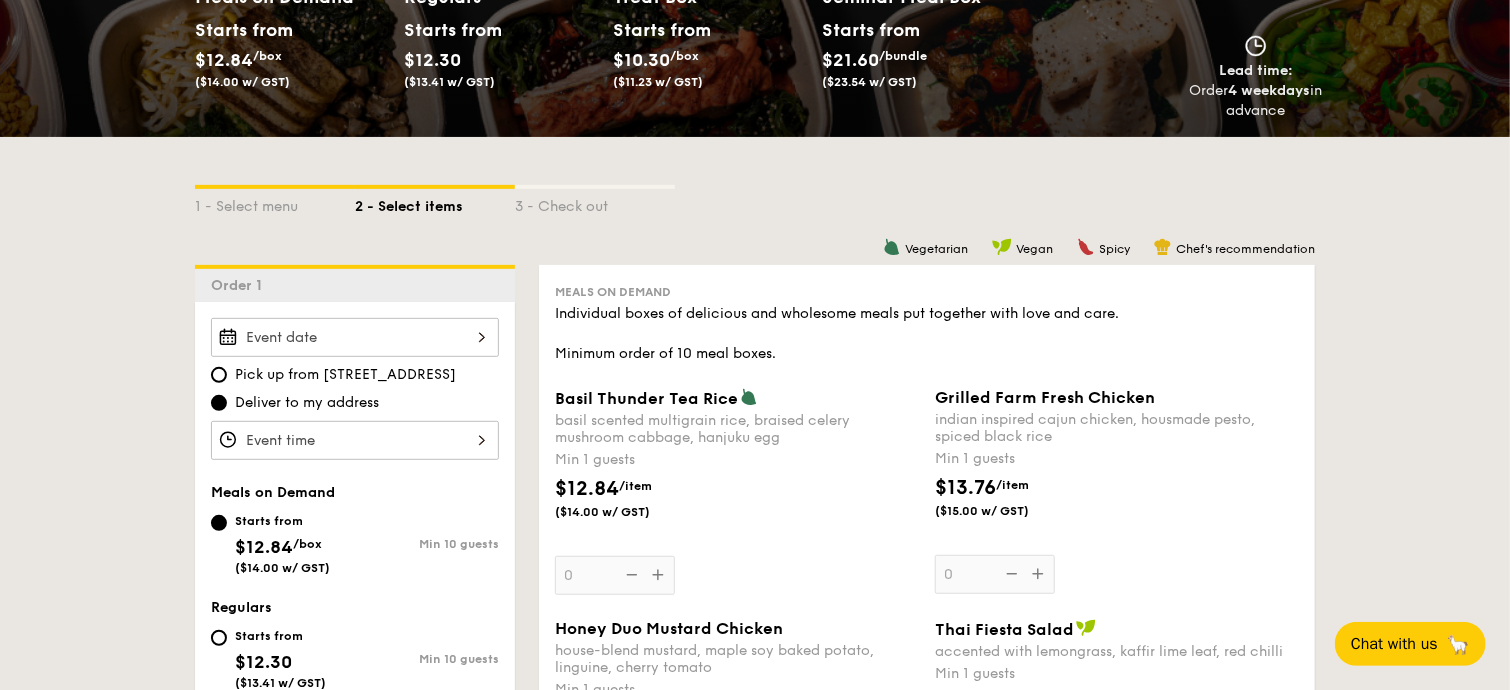 scroll, scrollTop: 300, scrollLeft: 0, axis: vertical 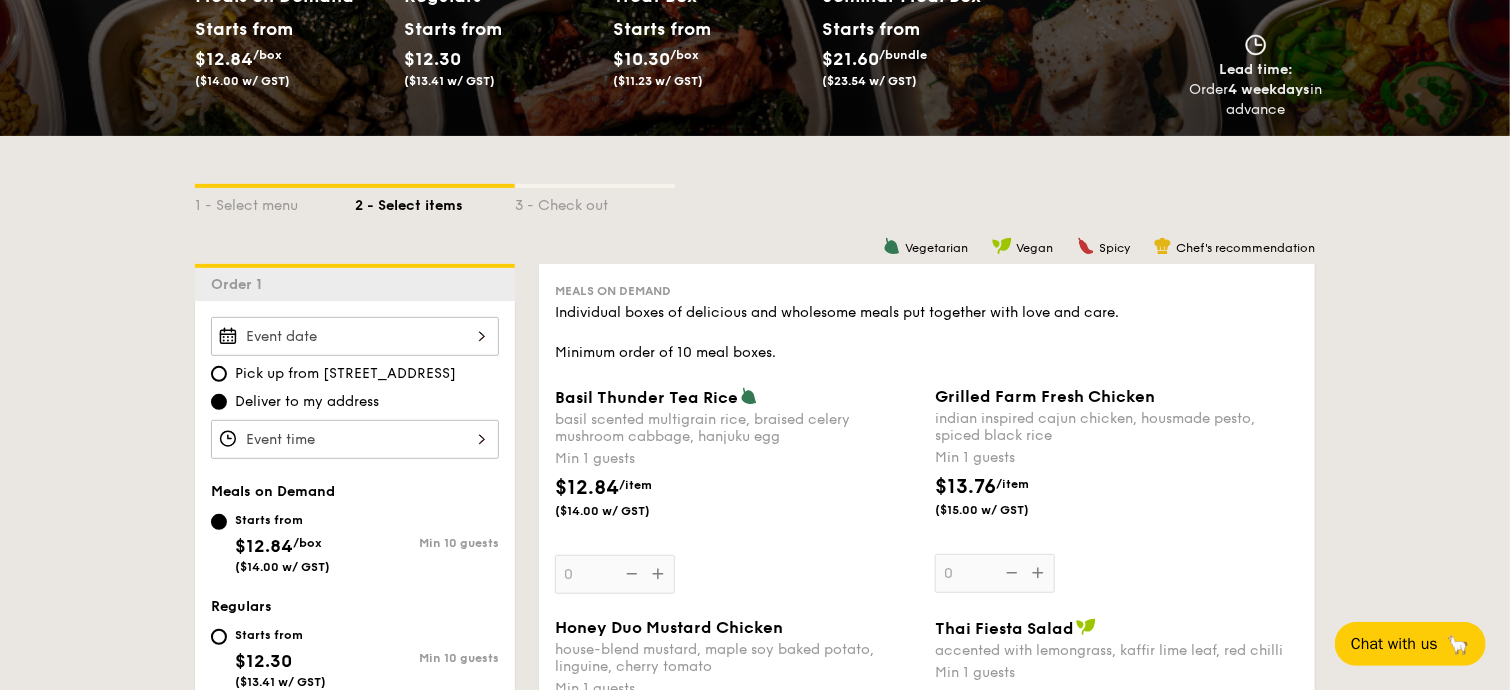 click at bounding box center [355, 336] 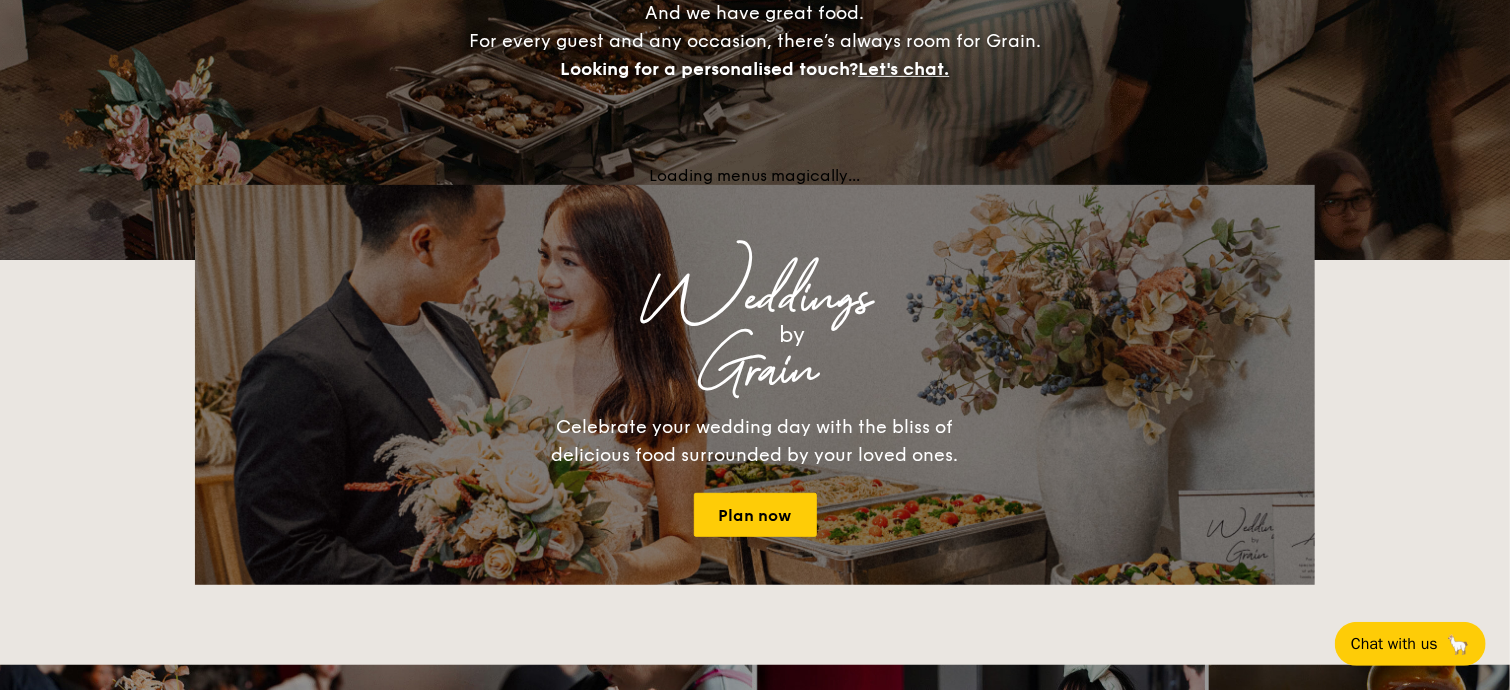 scroll, scrollTop: 2544, scrollLeft: 0, axis: vertical 